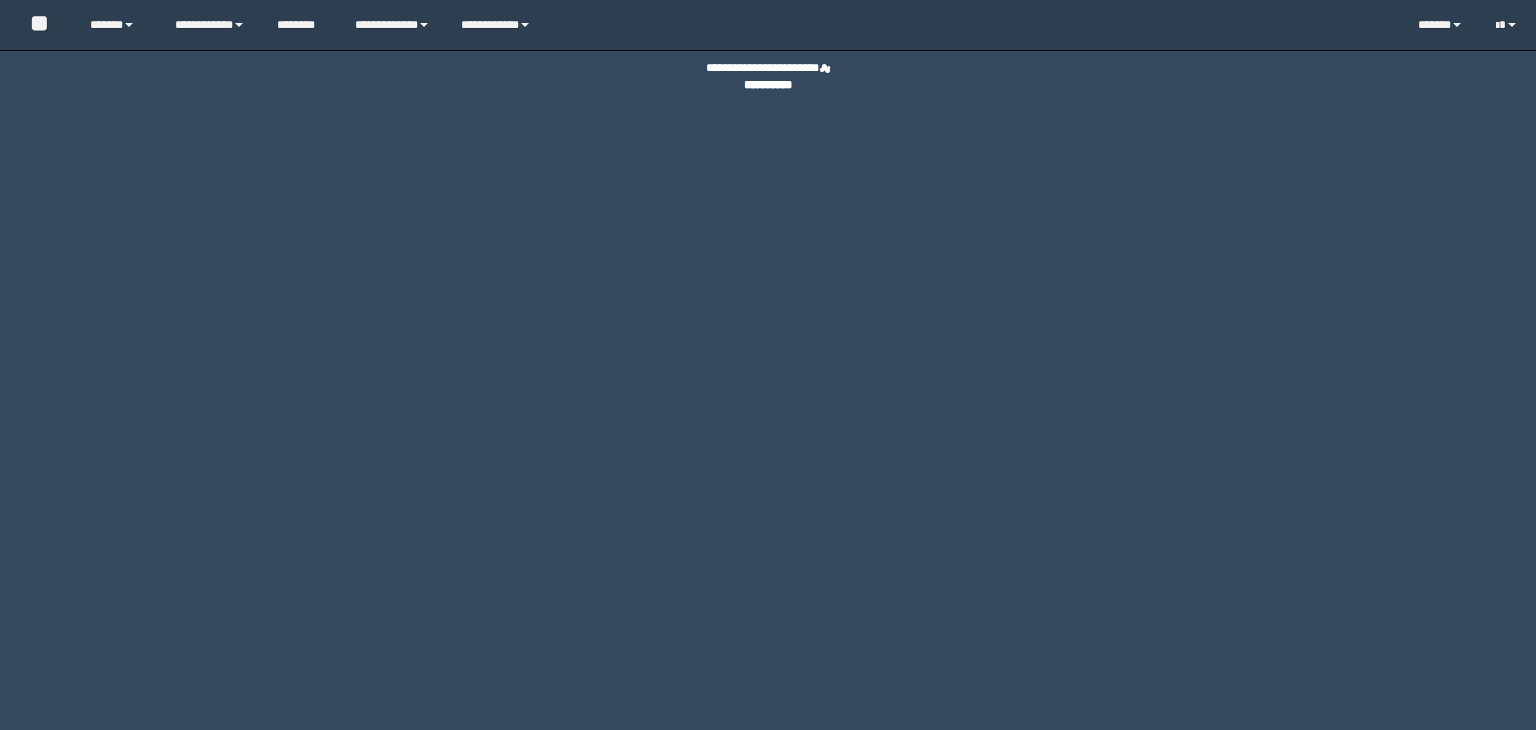 scroll, scrollTop: 0, scrollLeft: 0, axis: both 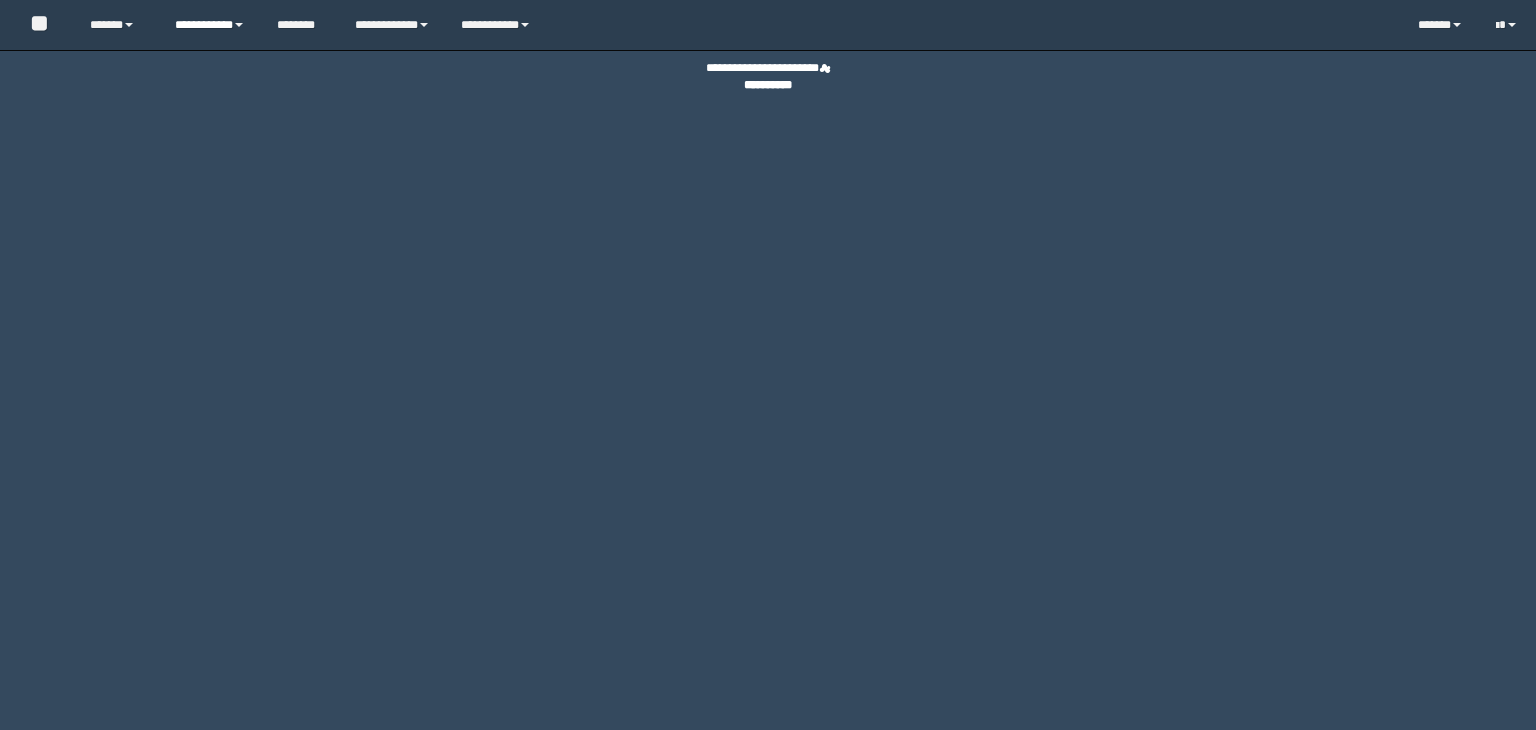 click on "**********" at bounding box center (210, 25) 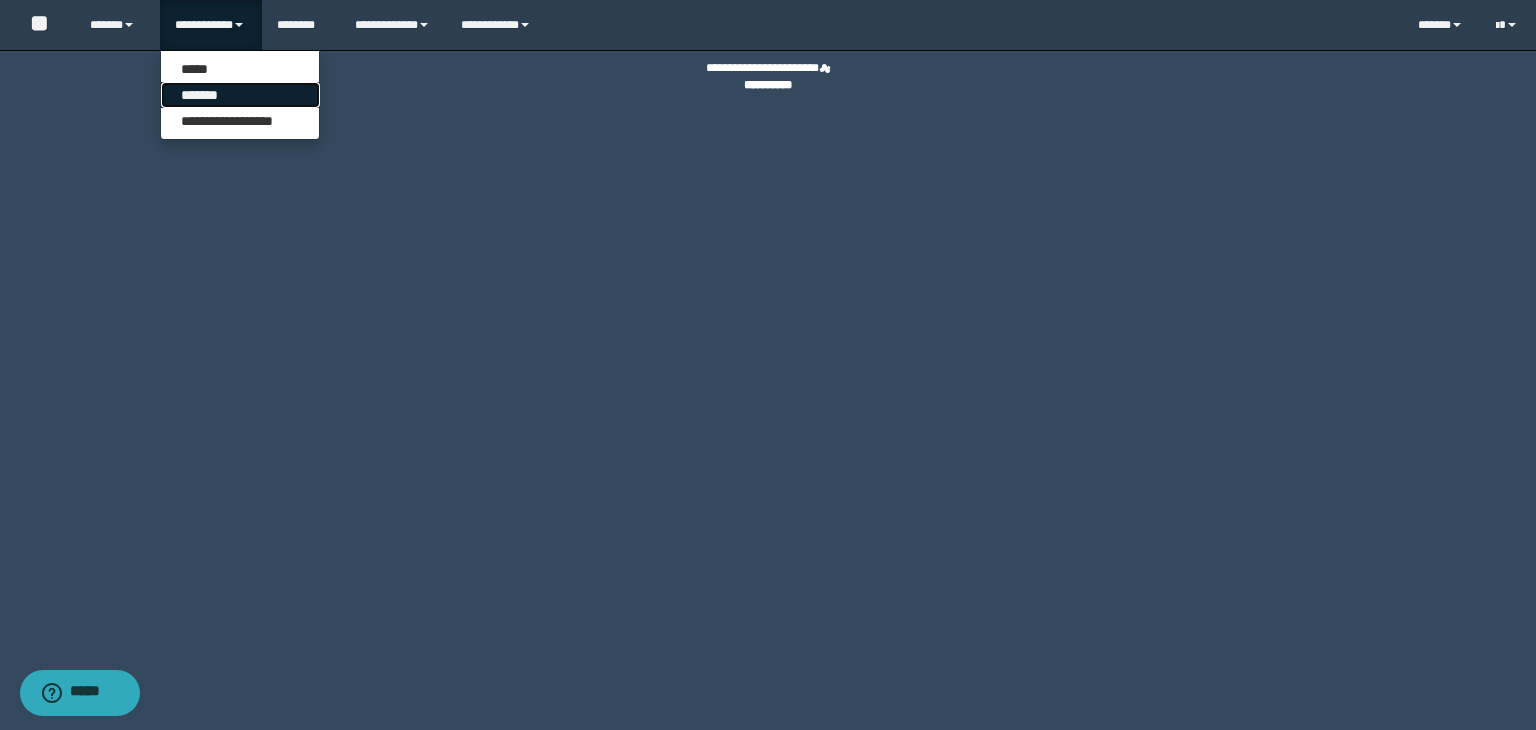 click on "*******" at bounding box center [240, 95] 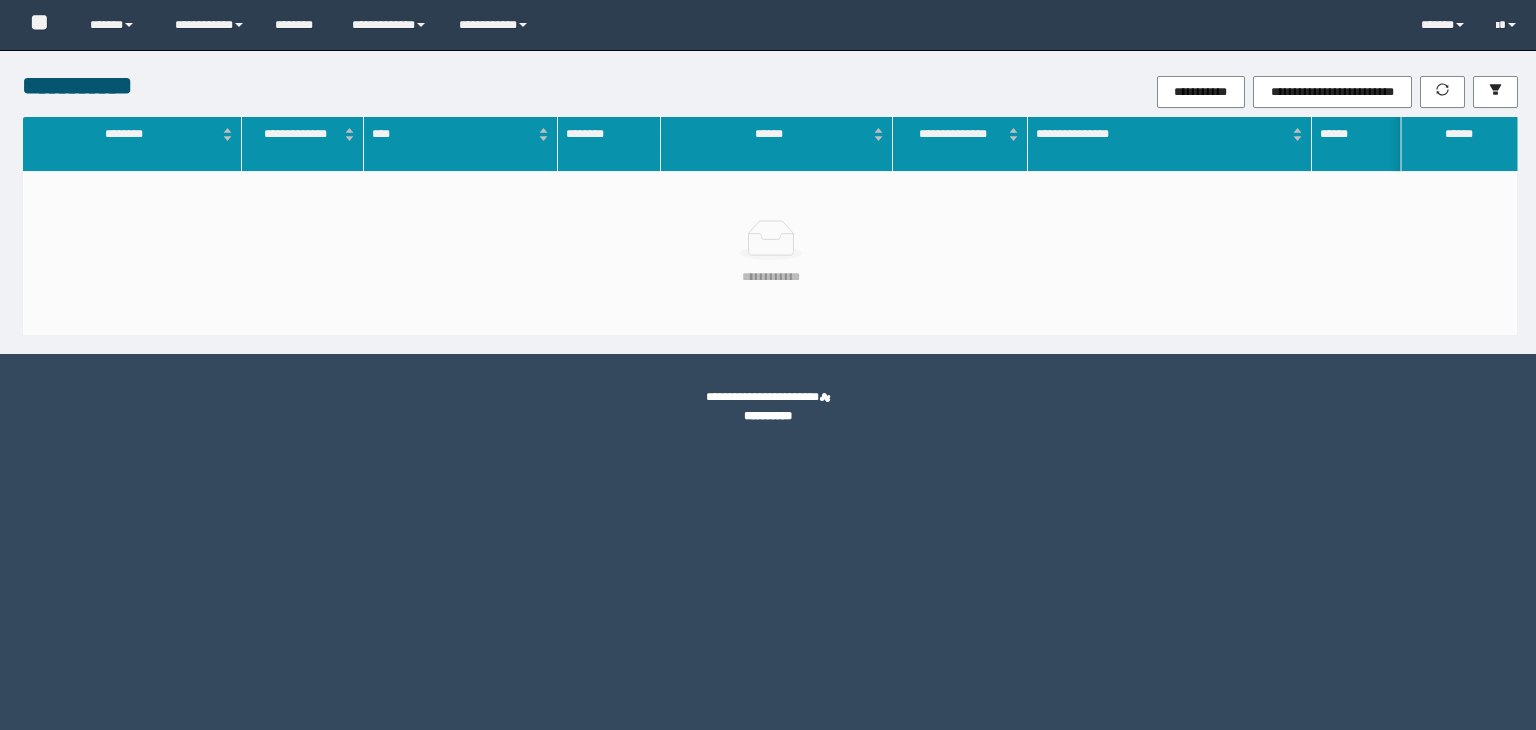 scroll, scrollTop: 0, scrollLeft: 0, axis: both 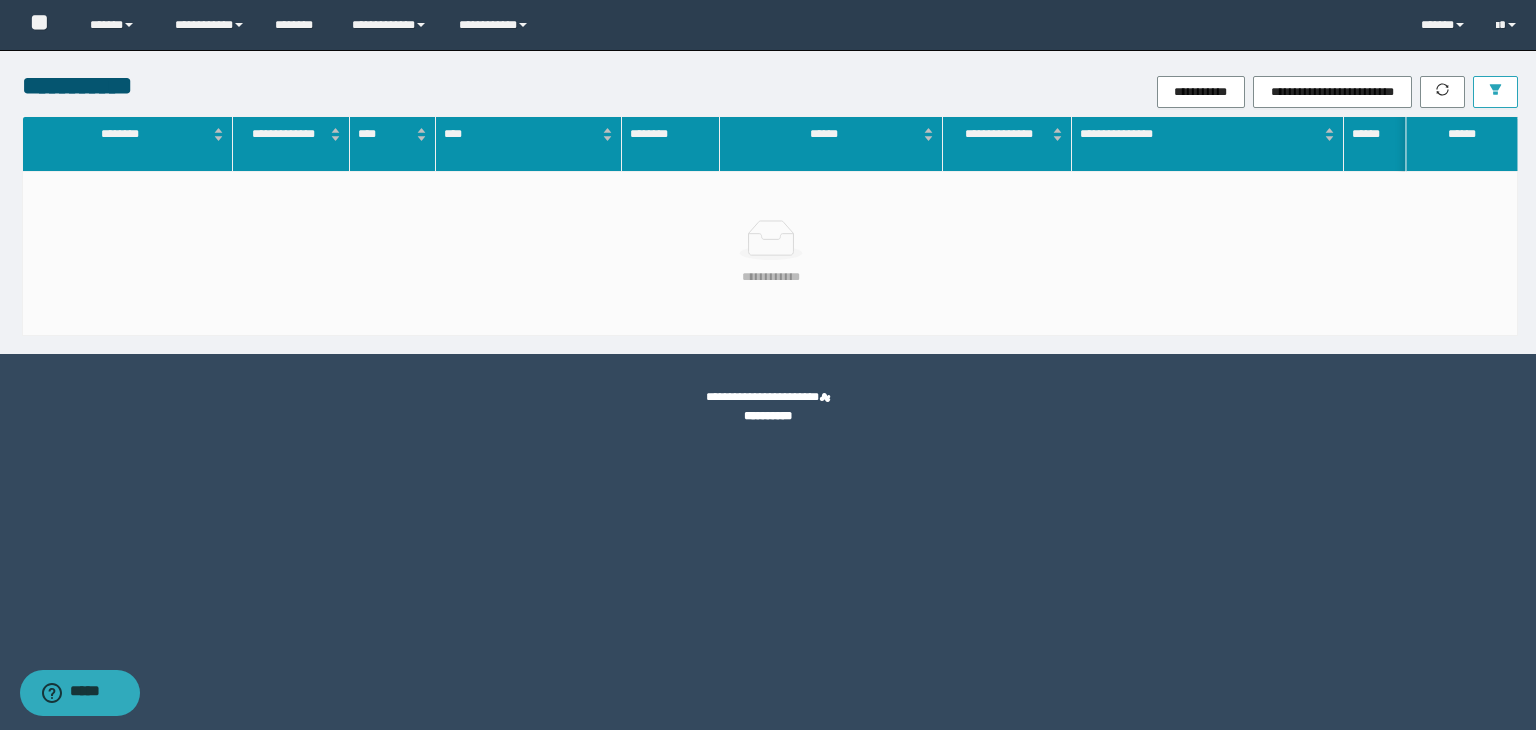 click at bounding box center [1495, 92] 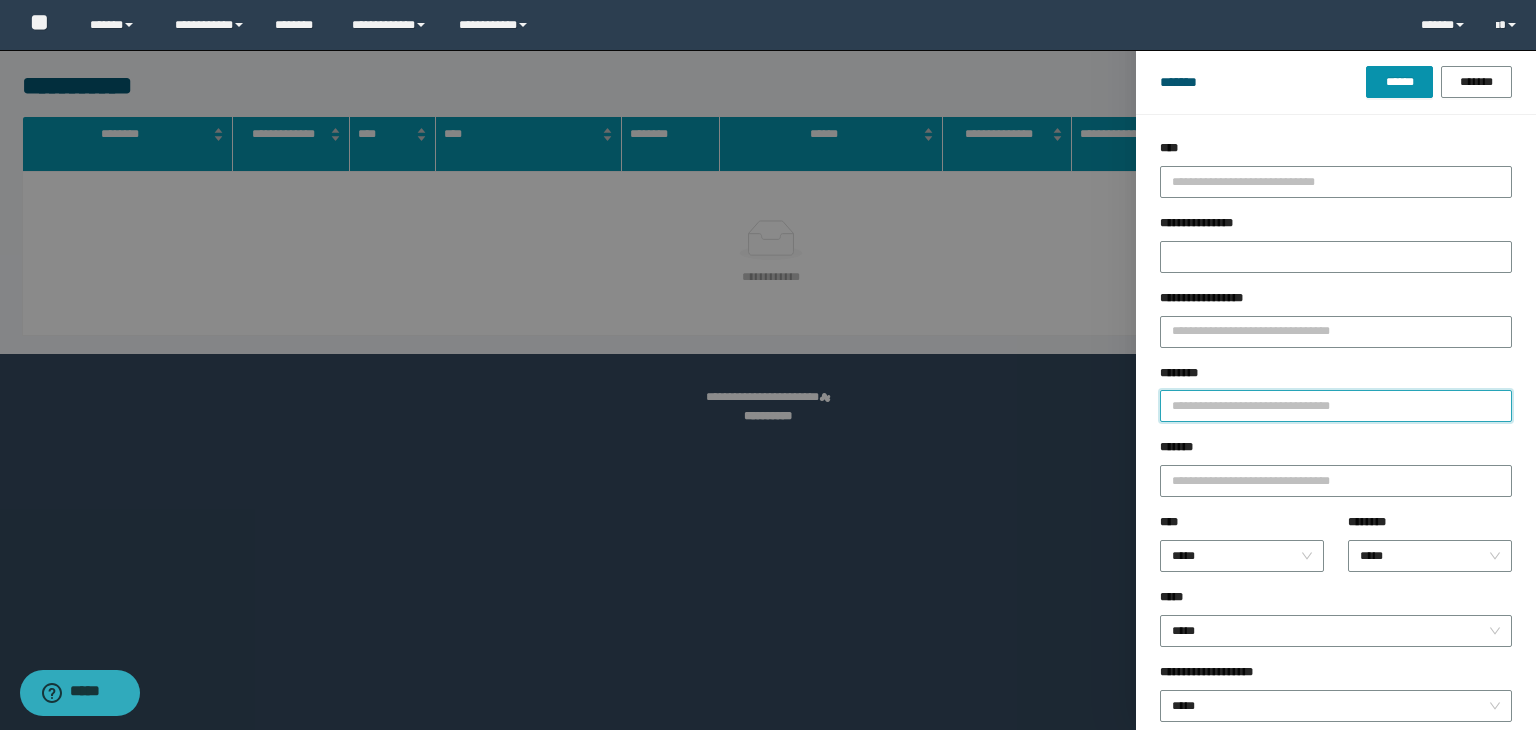 click on "********" at bounding box center (1336, 406) 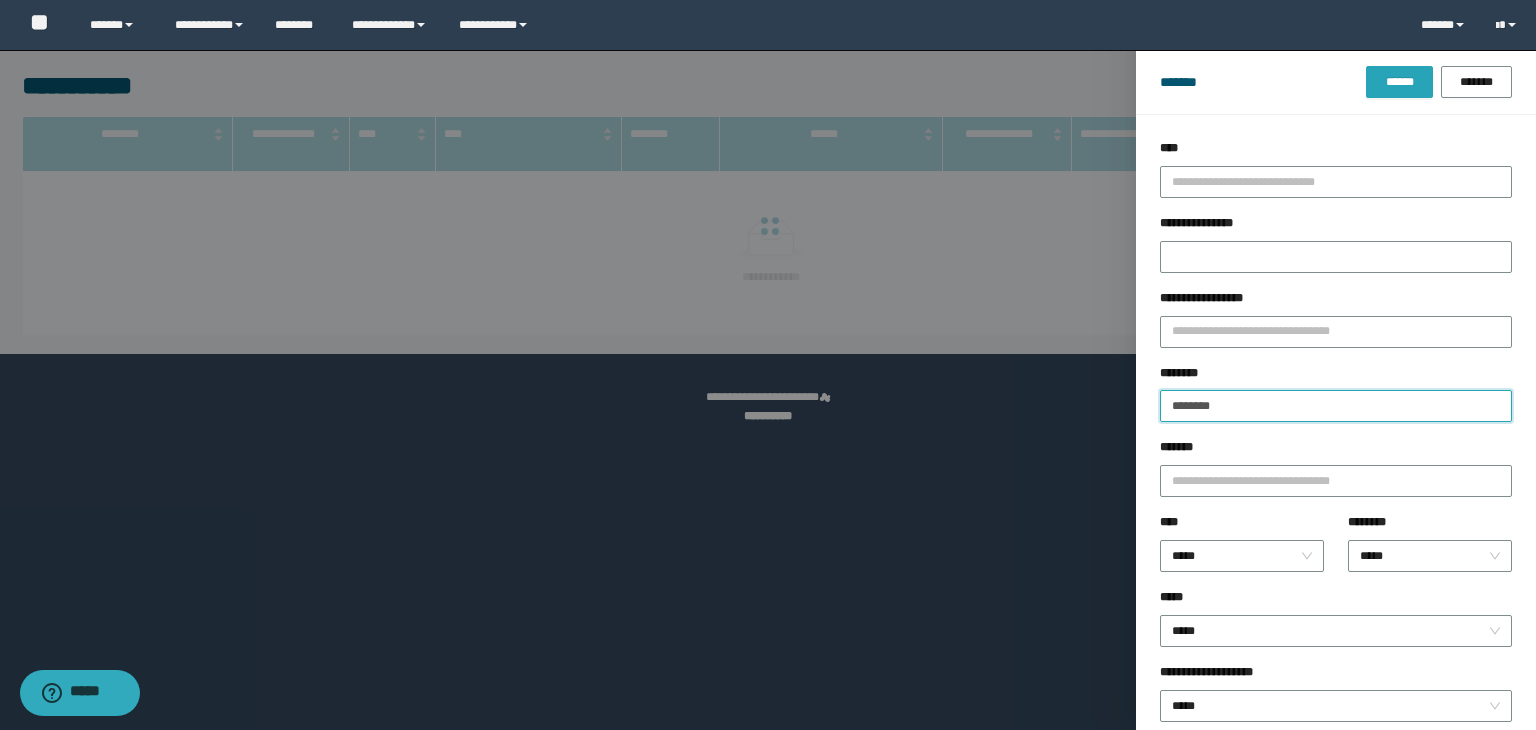 type on "********" 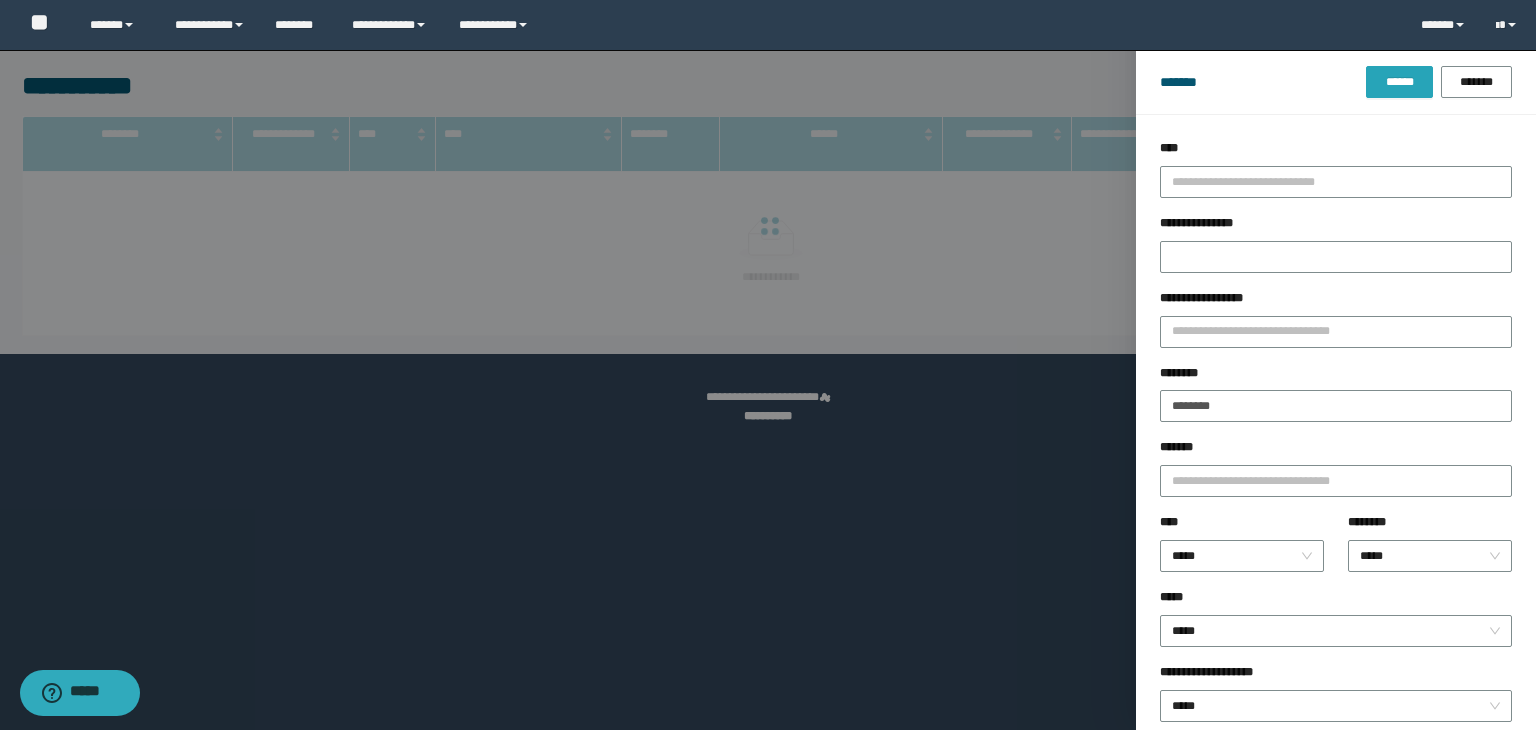click on "******" at bounding box center (1399, 82) 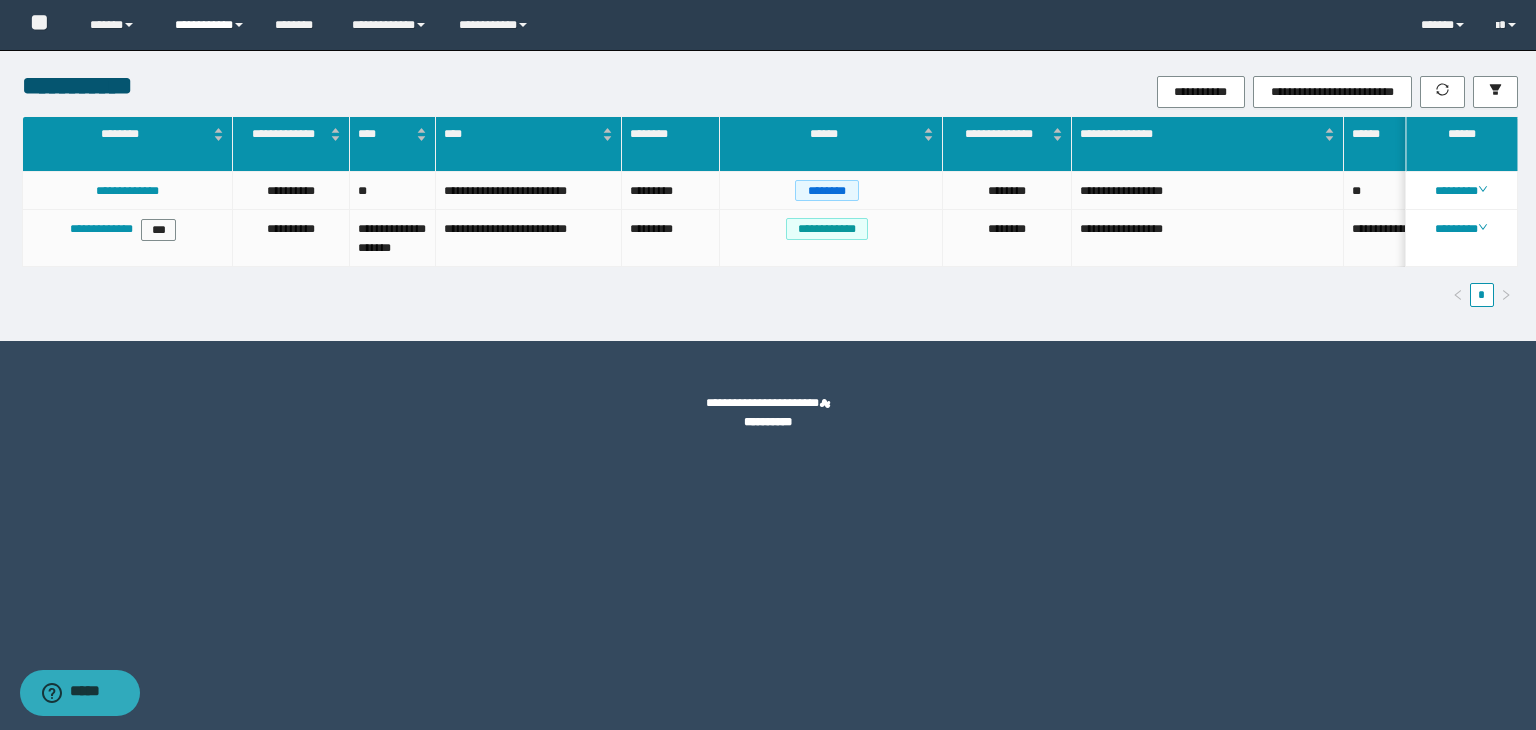 click on "**********" at bounding box center (210, 25) 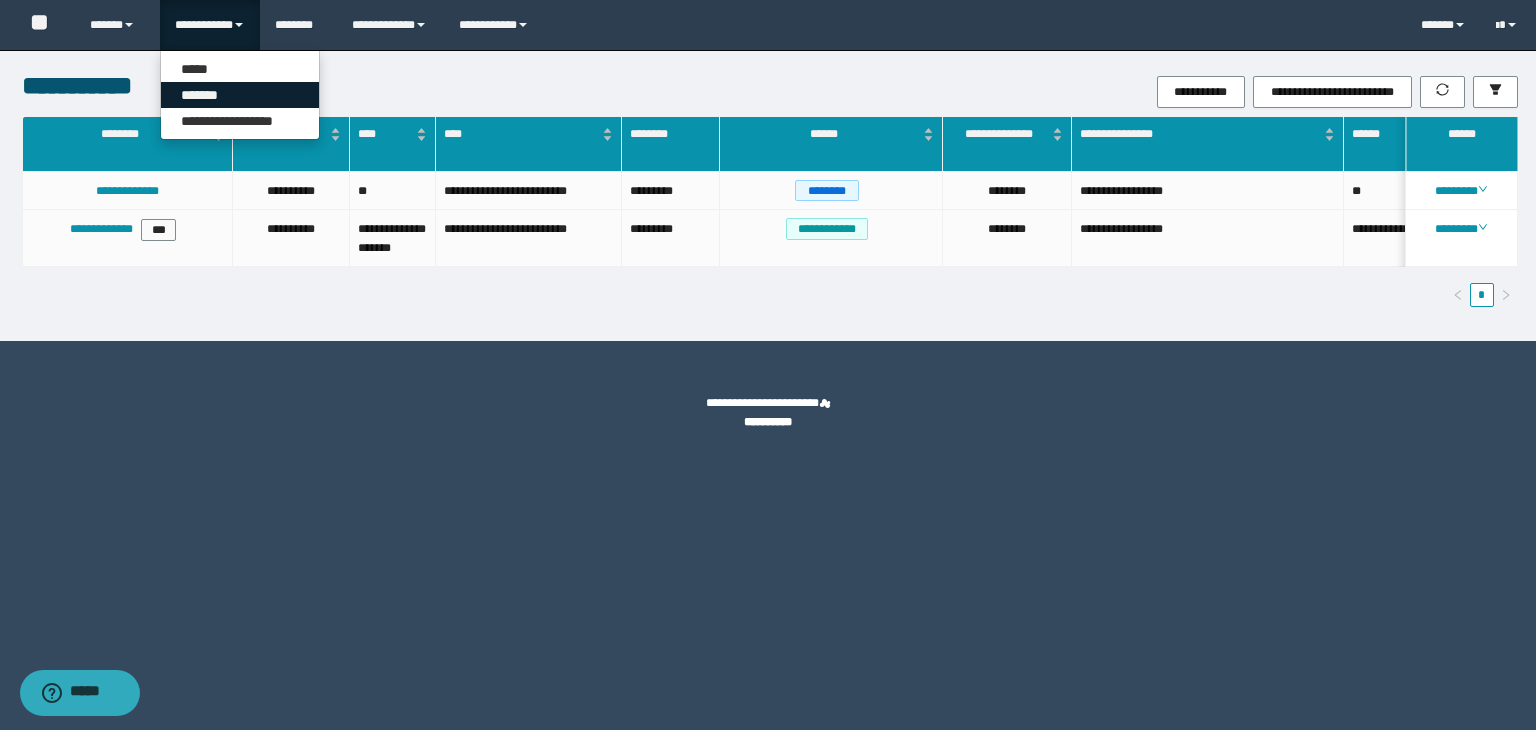 click on "*******" at bounding box center [240, 95] 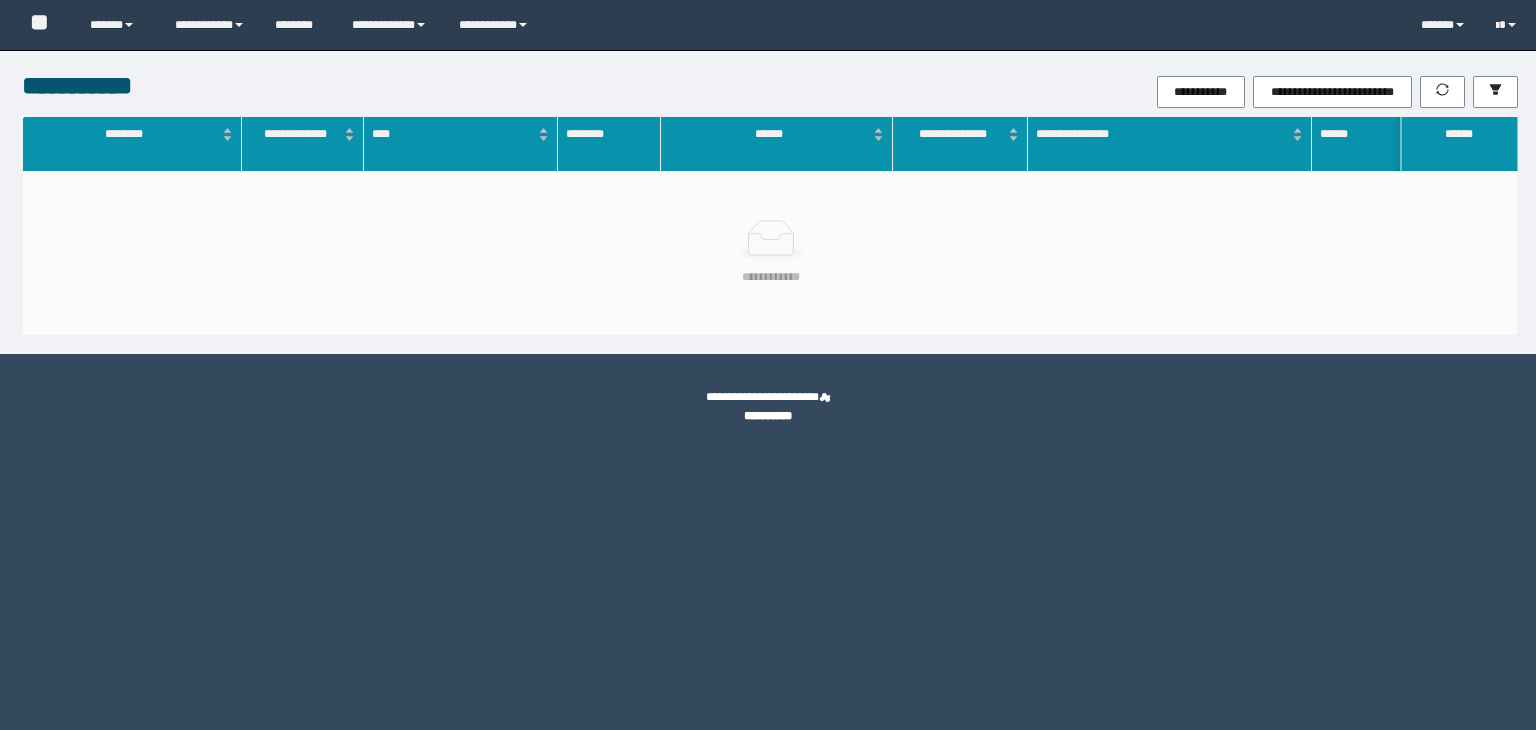 scroll, scrollTop: 0, scrollLeft: 0, axis: both 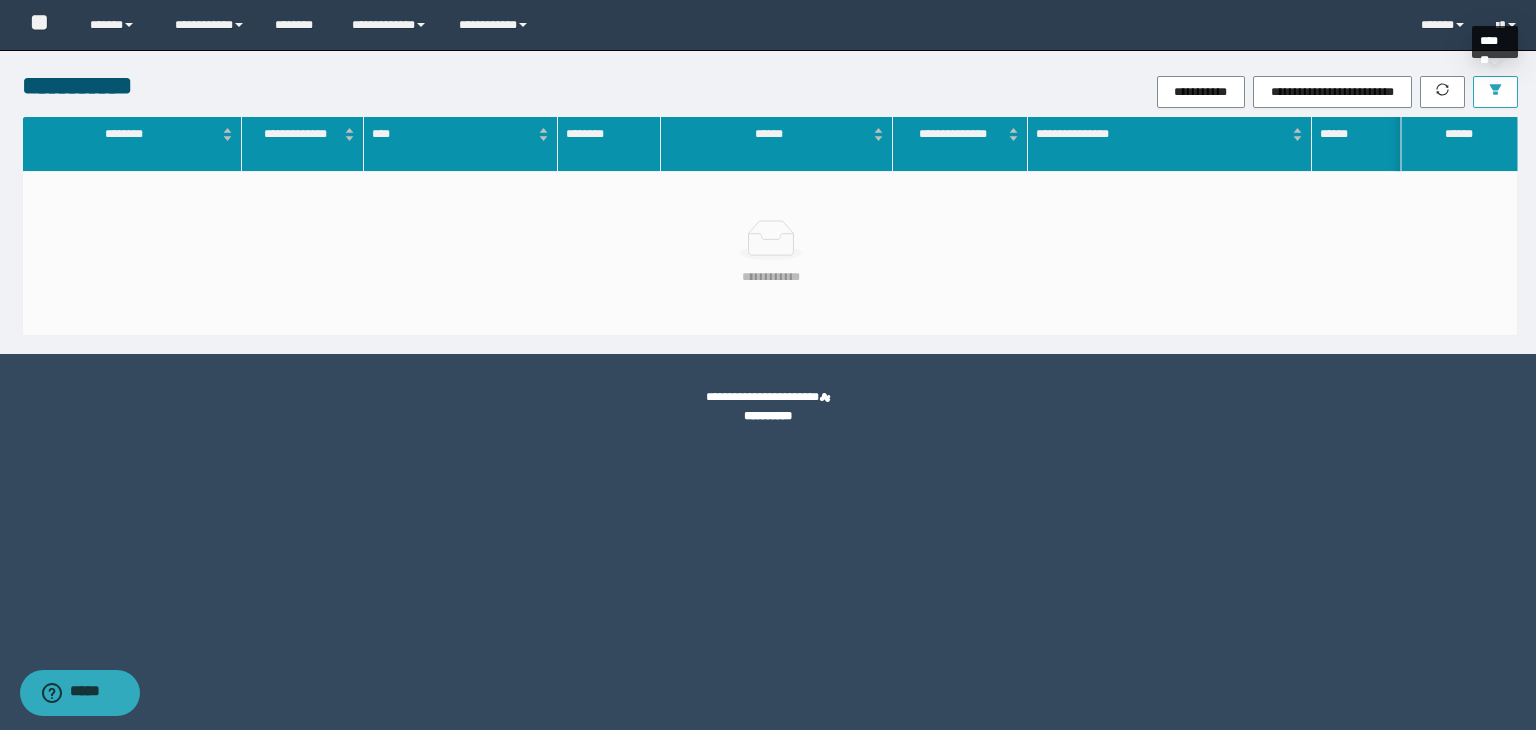 click at bounding box center [1495, 92] 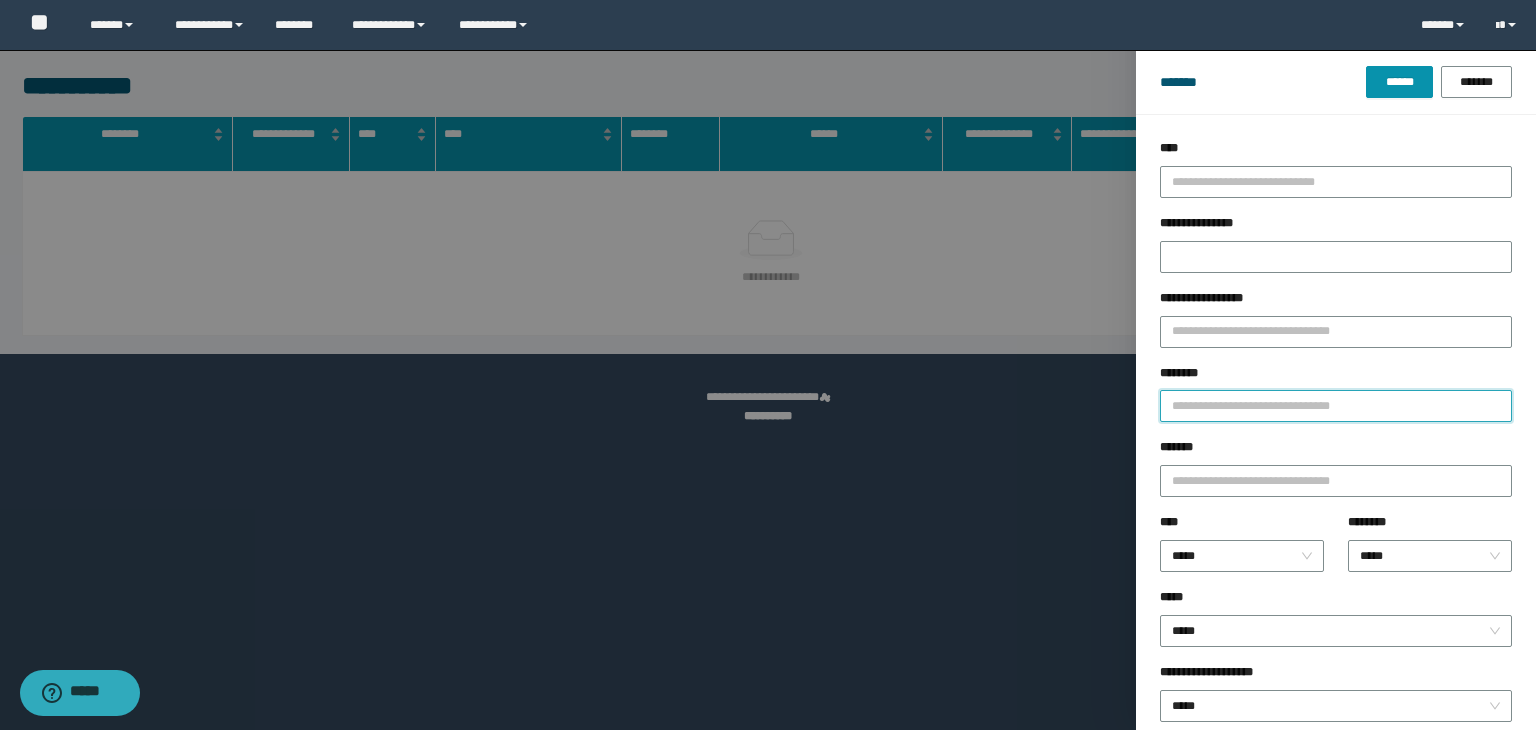 click on "********" at bounding box center [1336, 406] 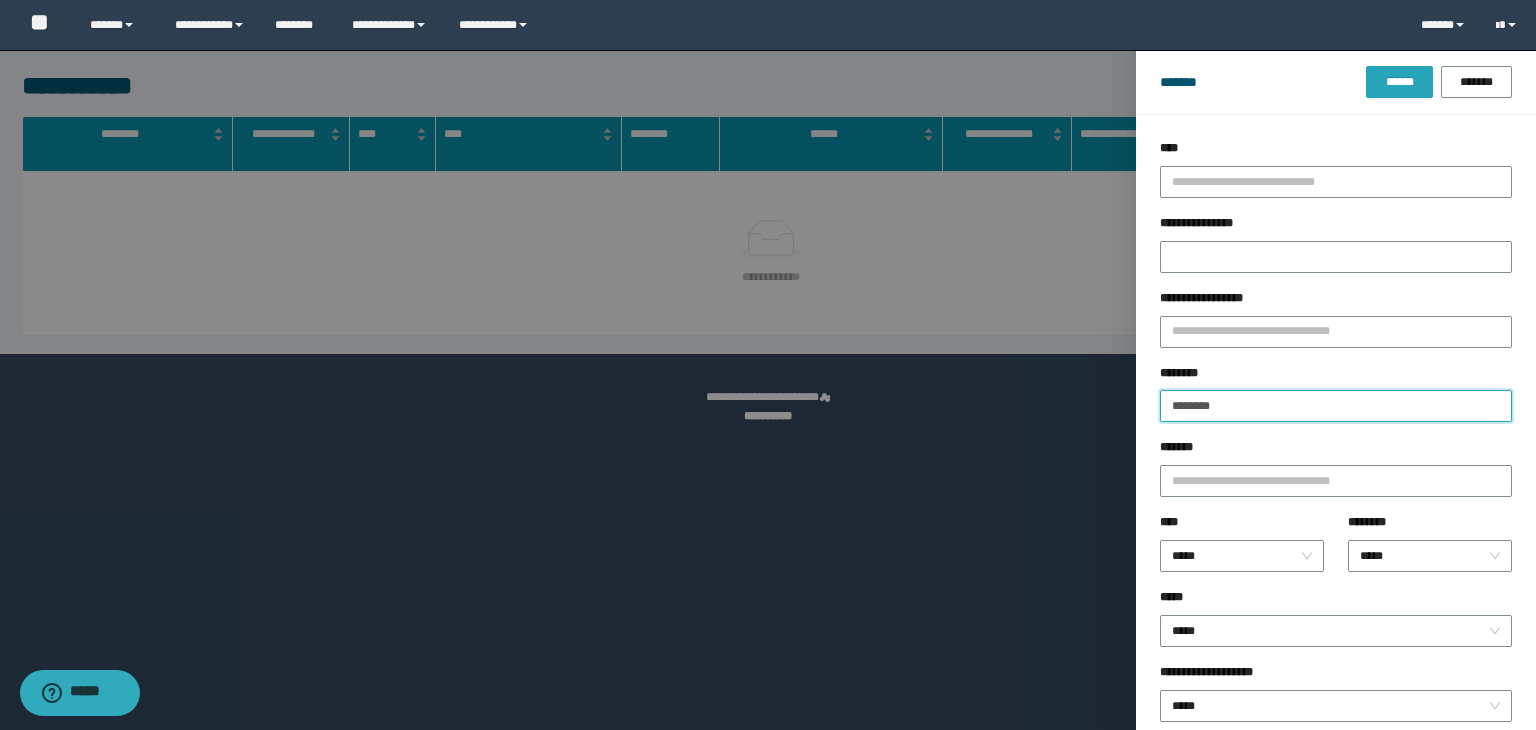 type on "********" 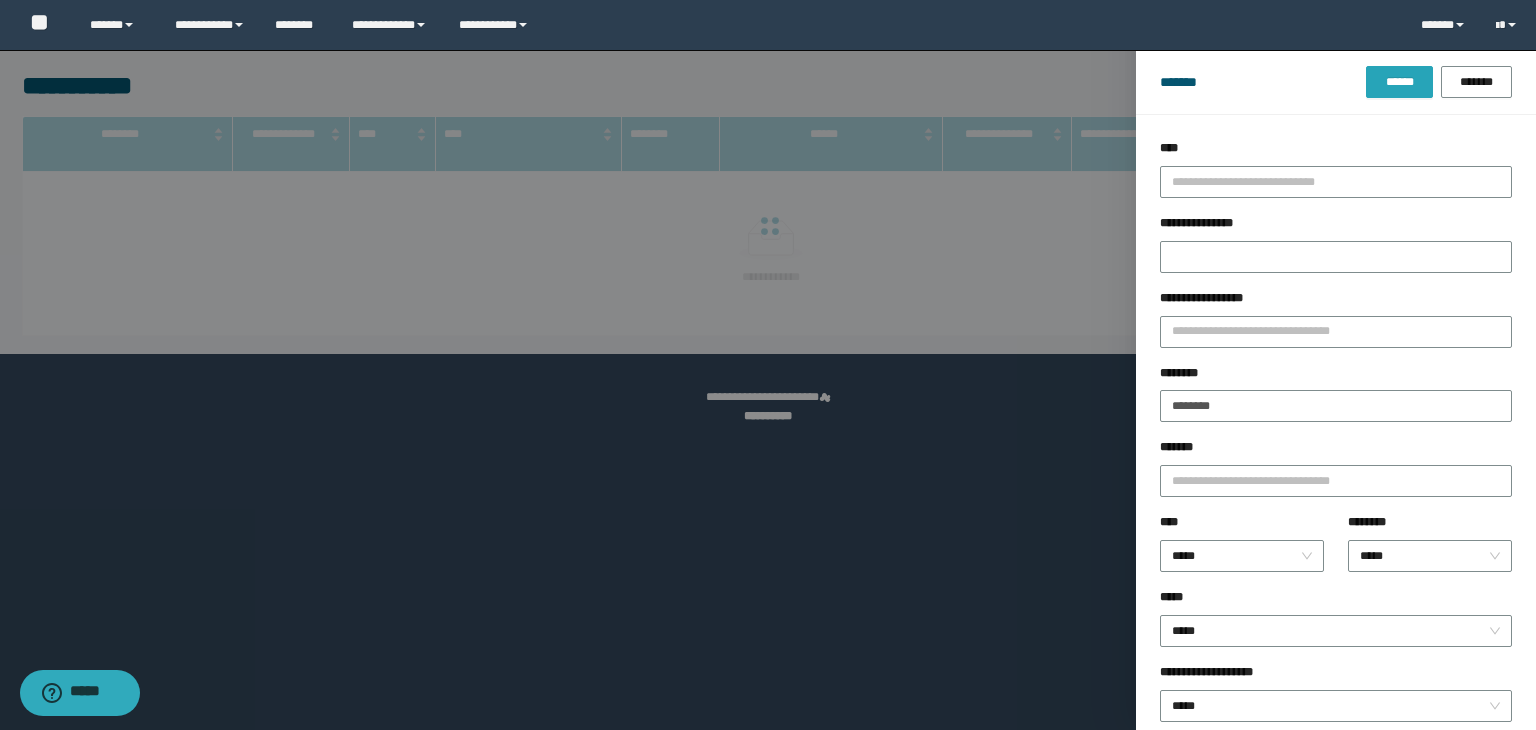 click on "******" at bounding box center (1399, 82) 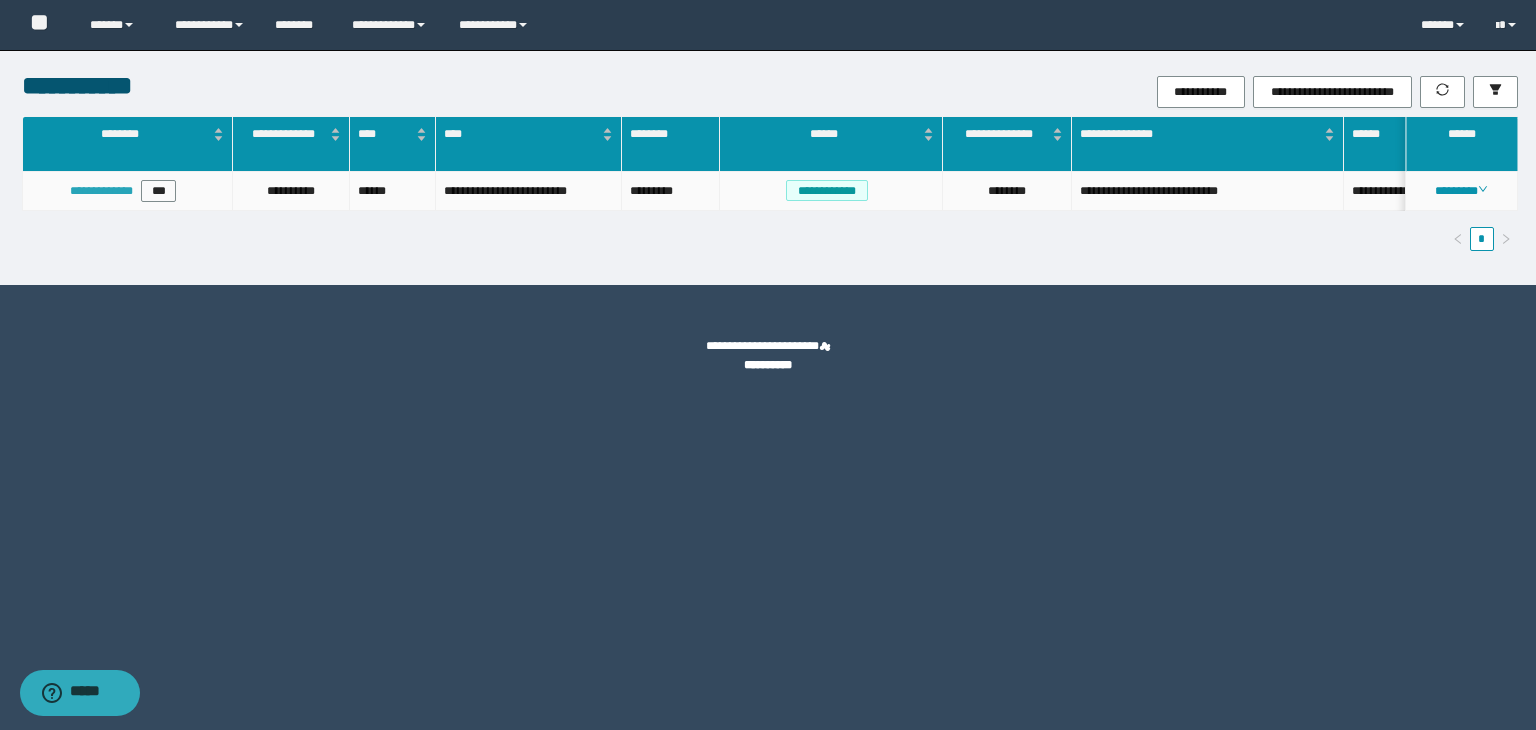 click on "**********" at bounding box center [101, 191] 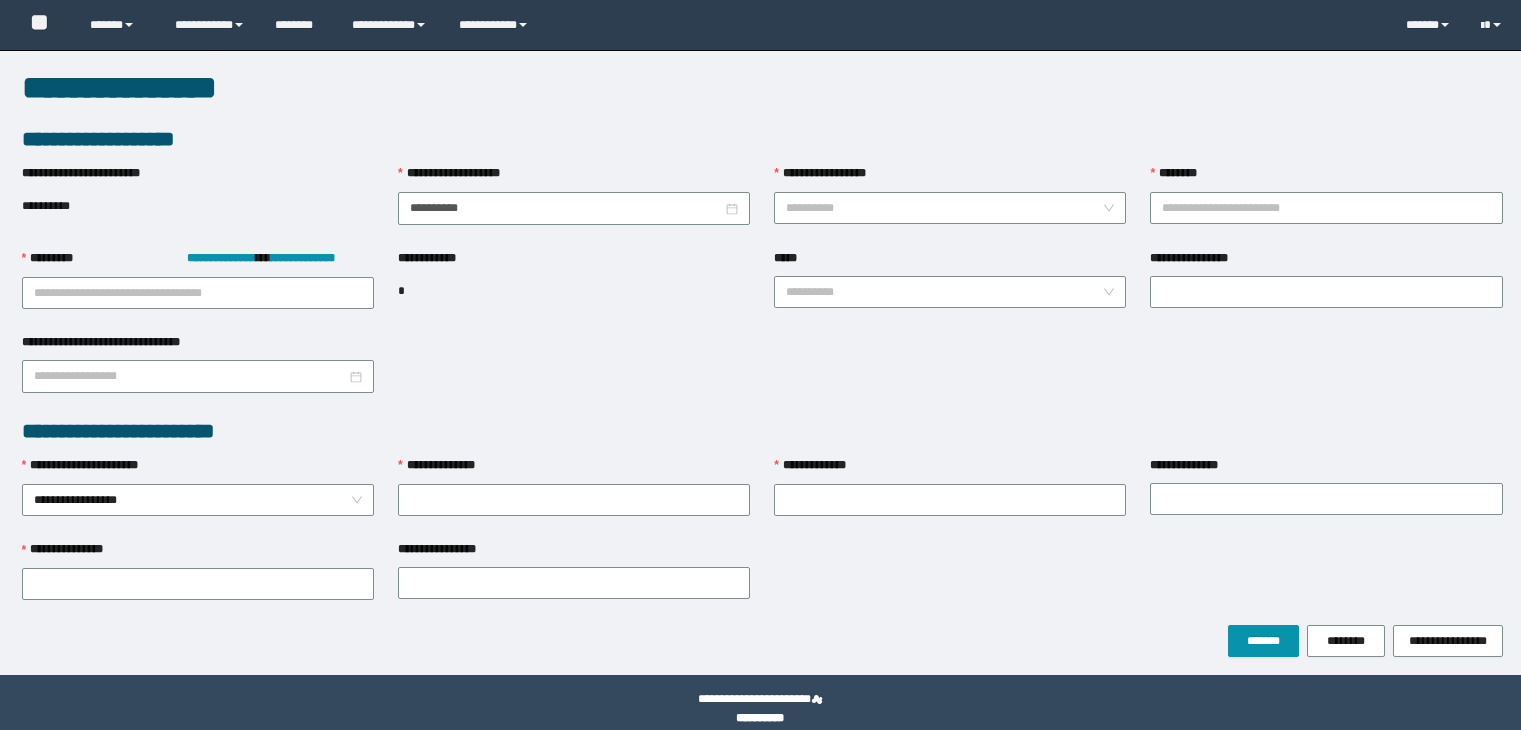 scroll, scrollTop: 0, scrollLeft: 0, axis: both 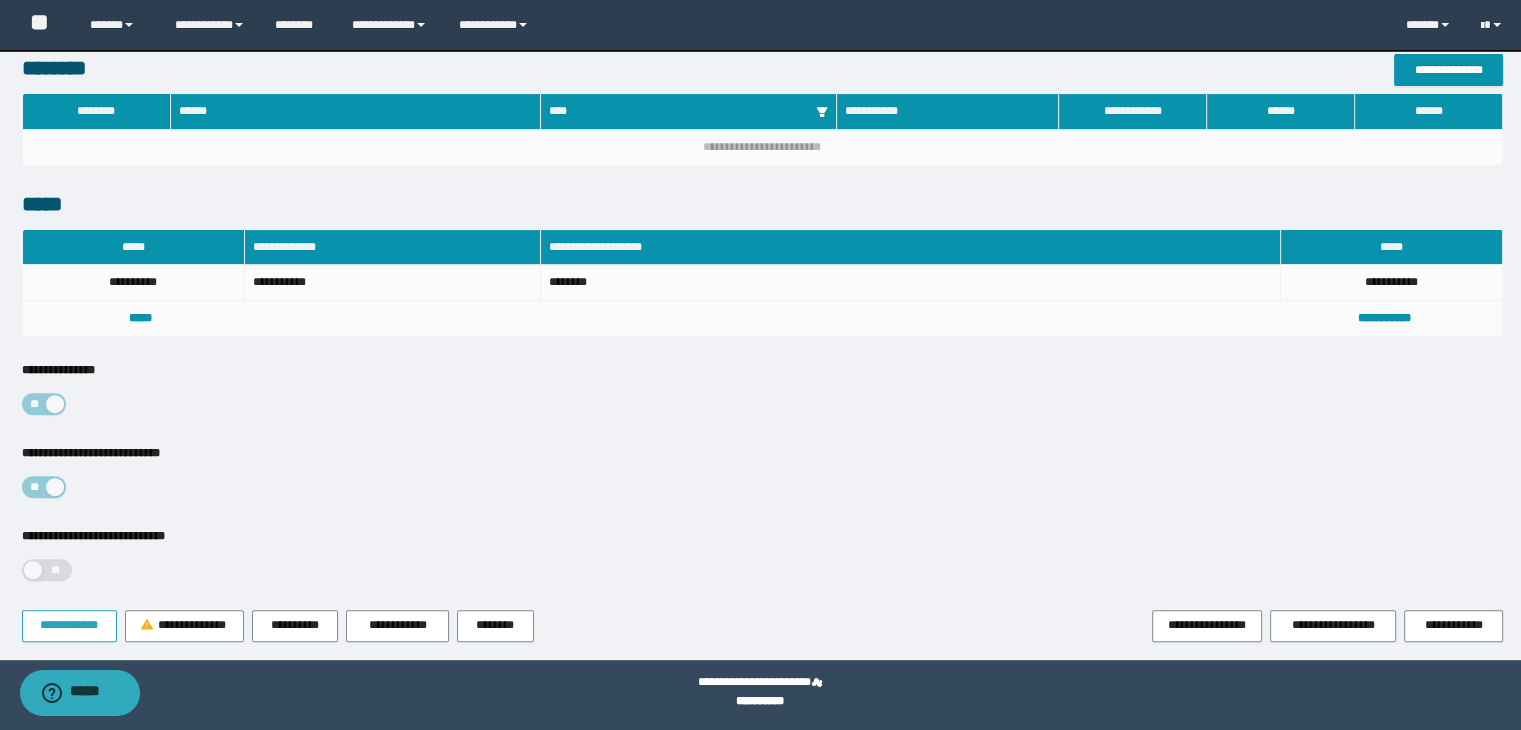 click on "**********" at bounding box center (69, 625) 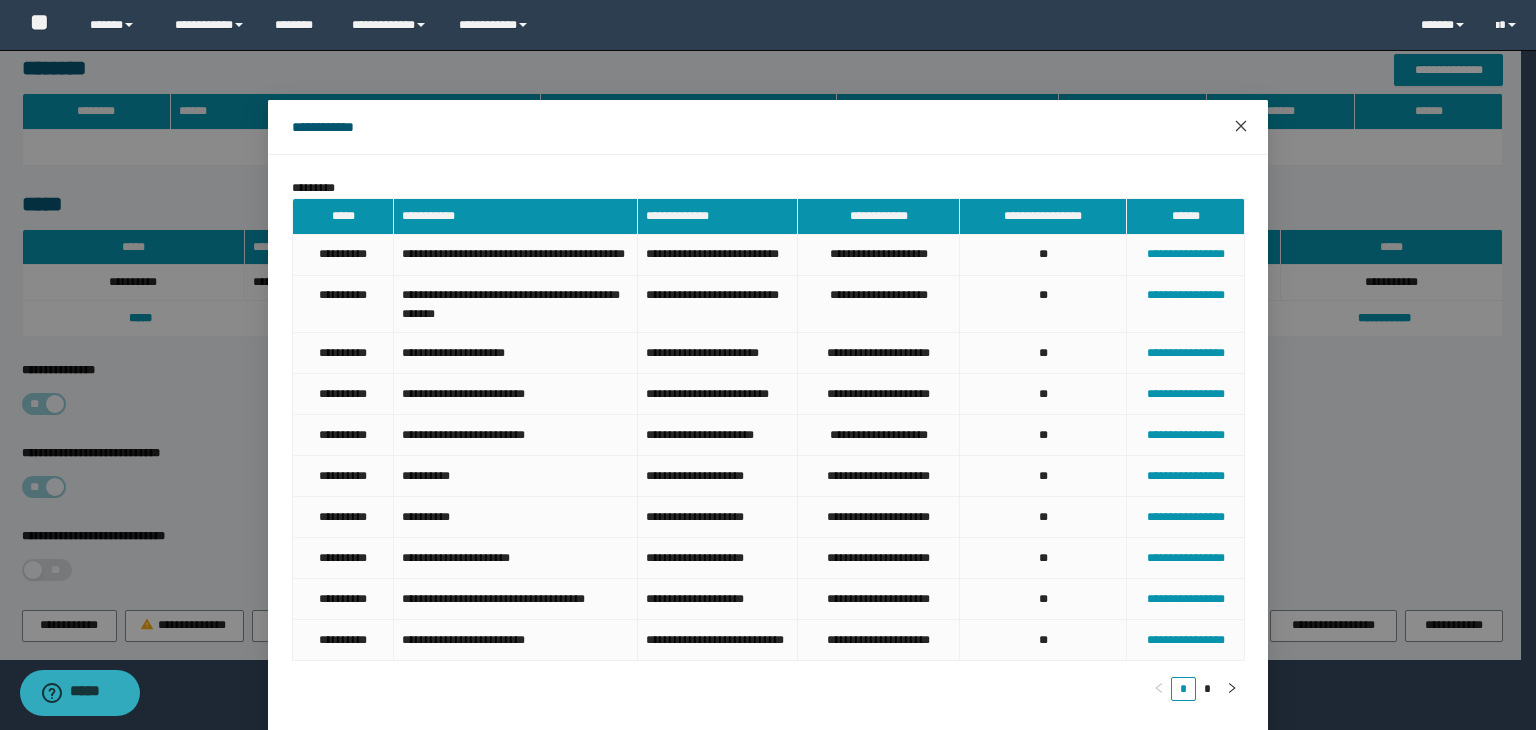 click 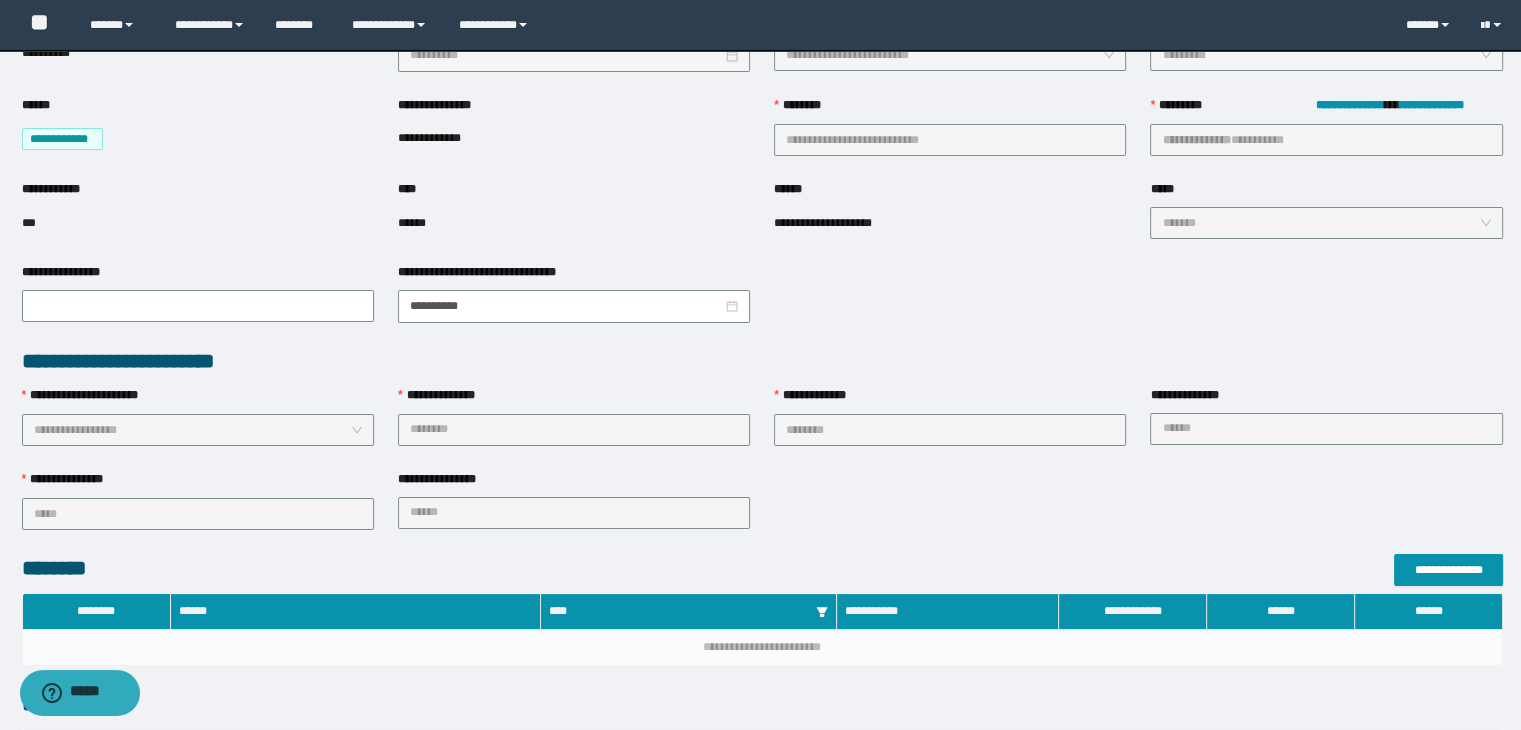 scroll, scrollTop: 0, scrollLeft: 0, axis: both 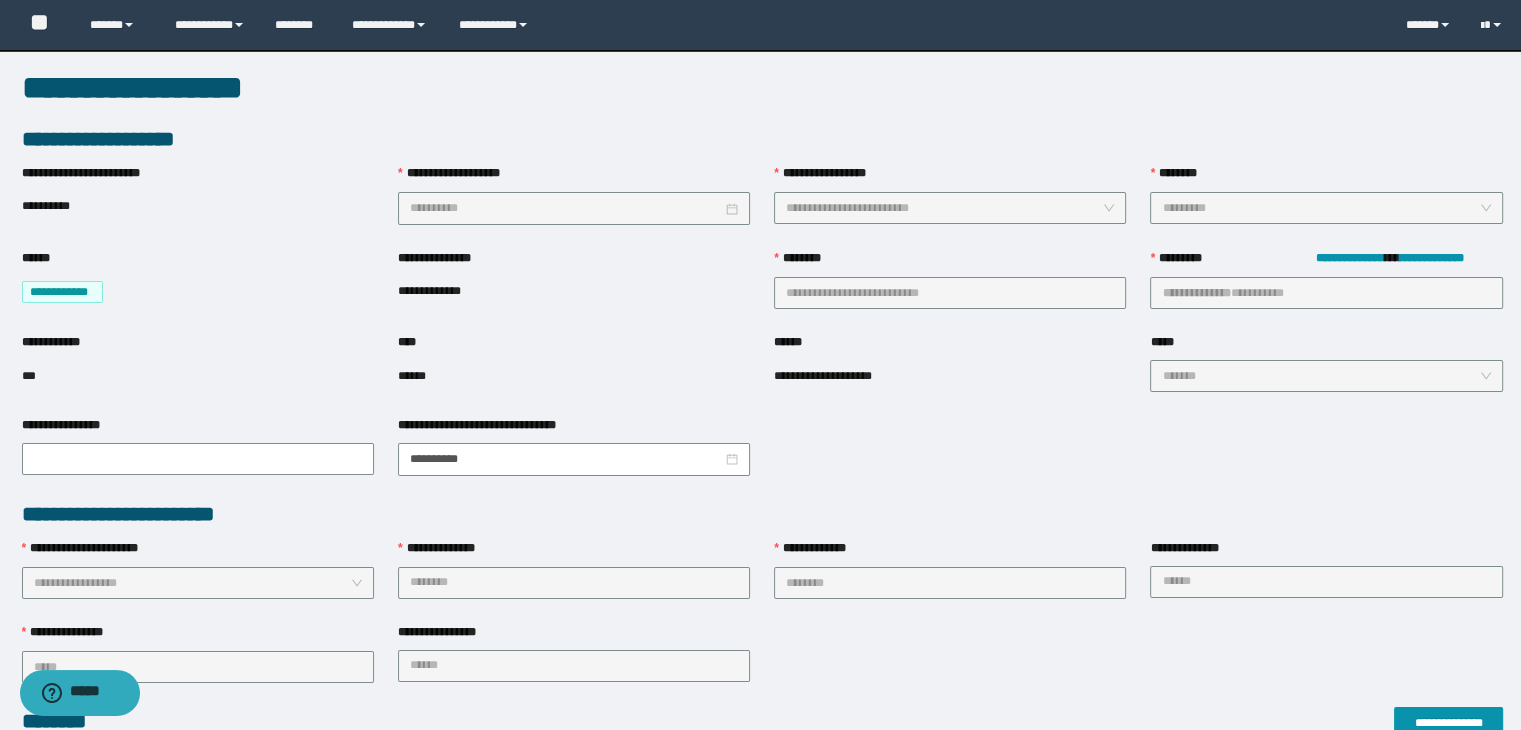 type 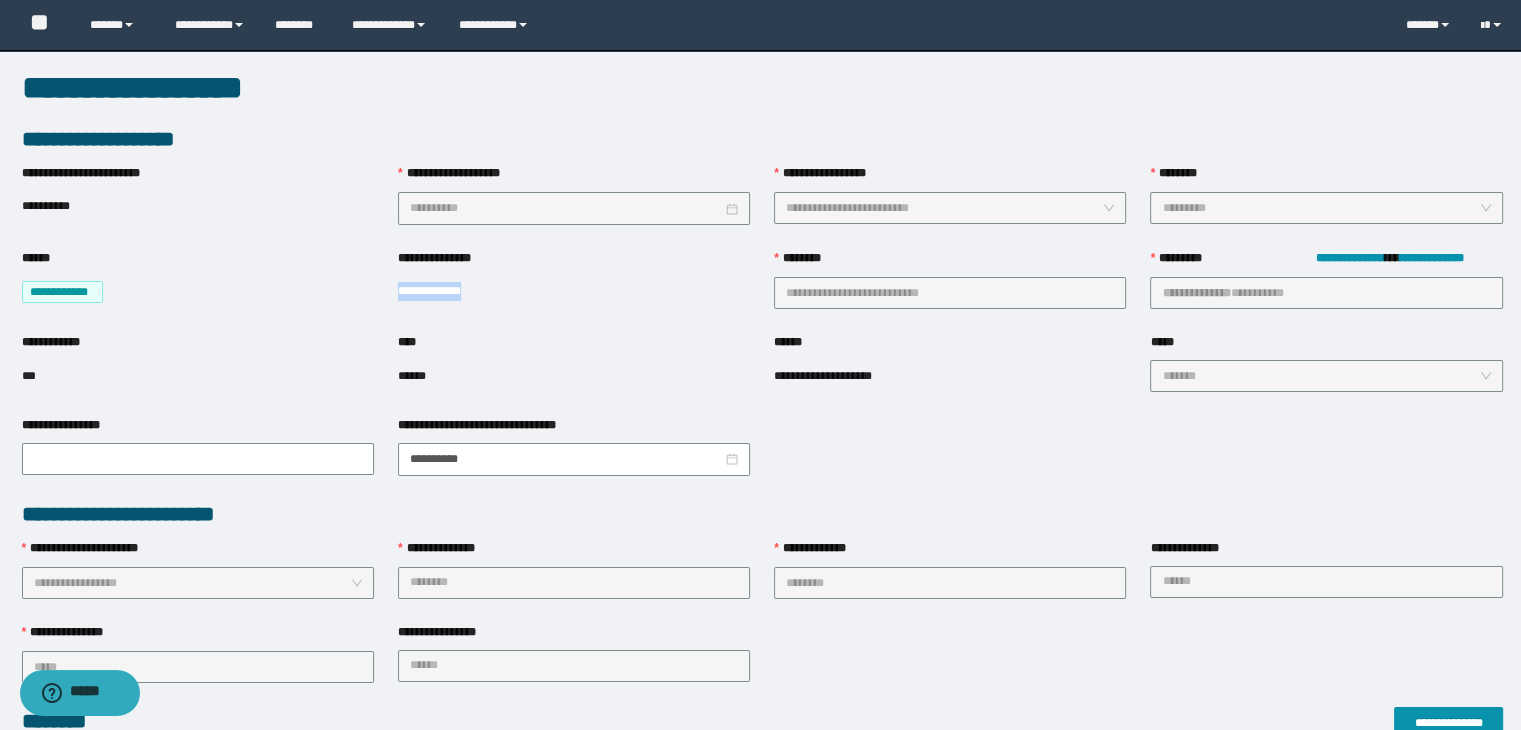 drag, startPoint x: 485, startPoint y: 288, endPoint x: 391, endPoint y: 292, distance: 94.08507 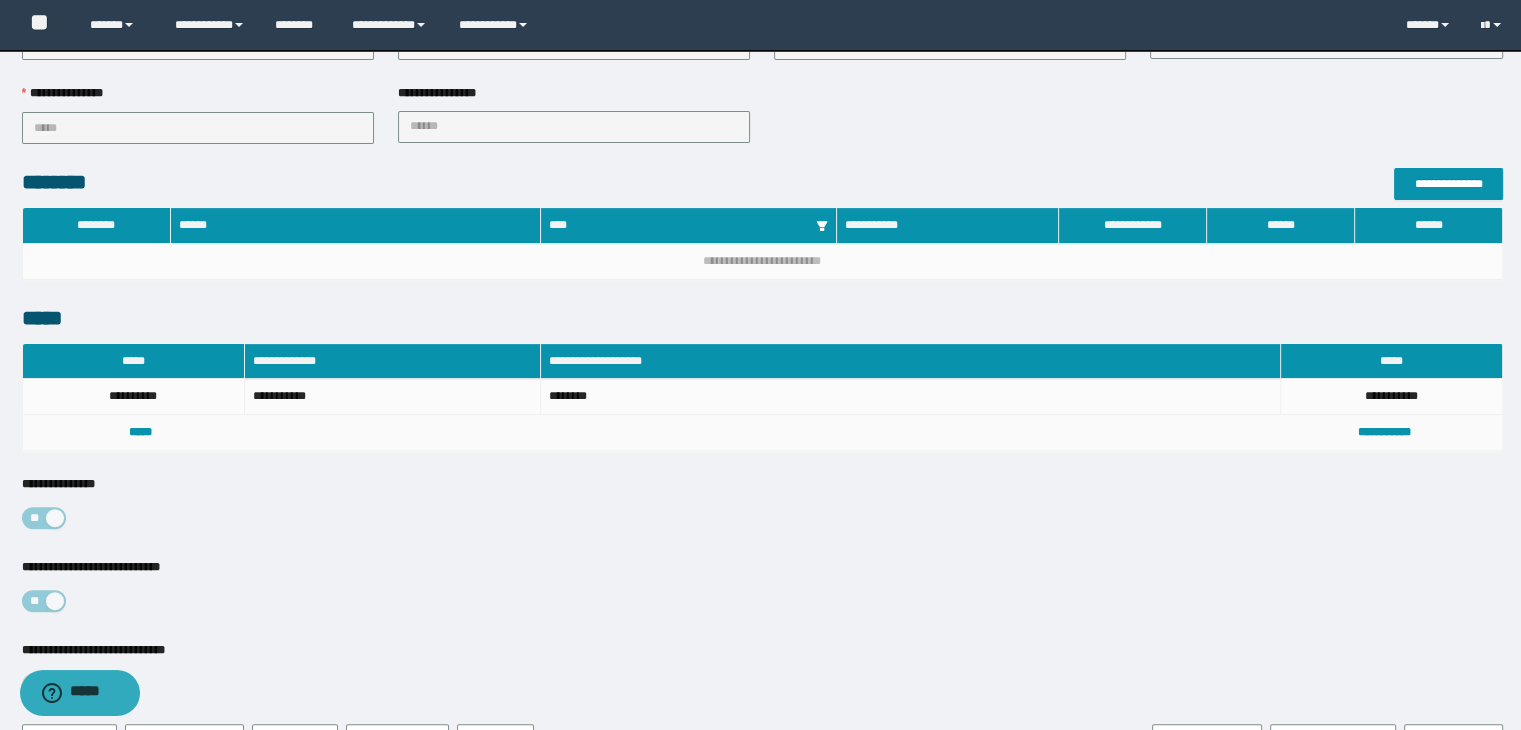 scroll, scrollTop: 653, scrollLeft: 0, axis: vertical 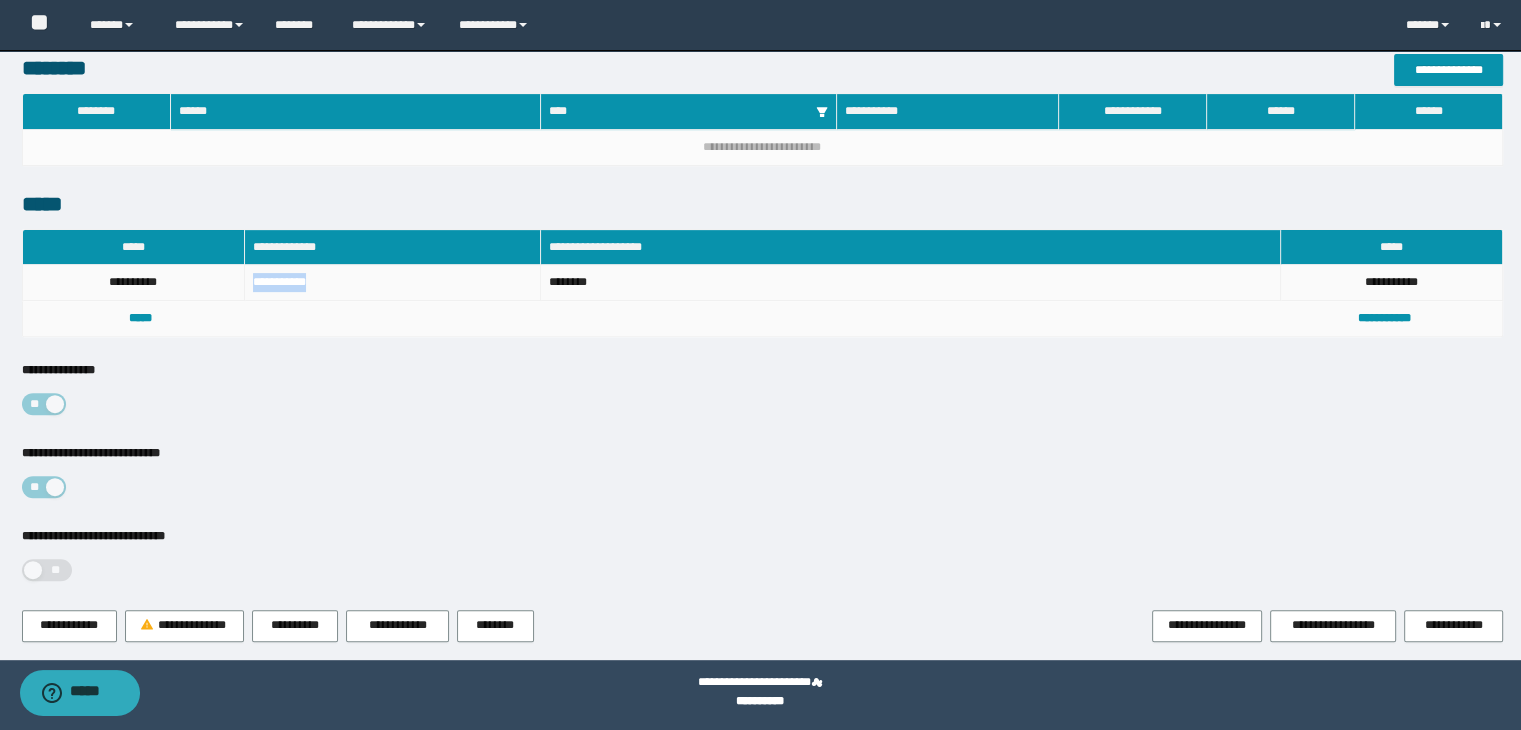 drag, startPoint x: 322, startPoint y: 273, endPoint x: 244, endPoint y: 280, distance: 78.31347 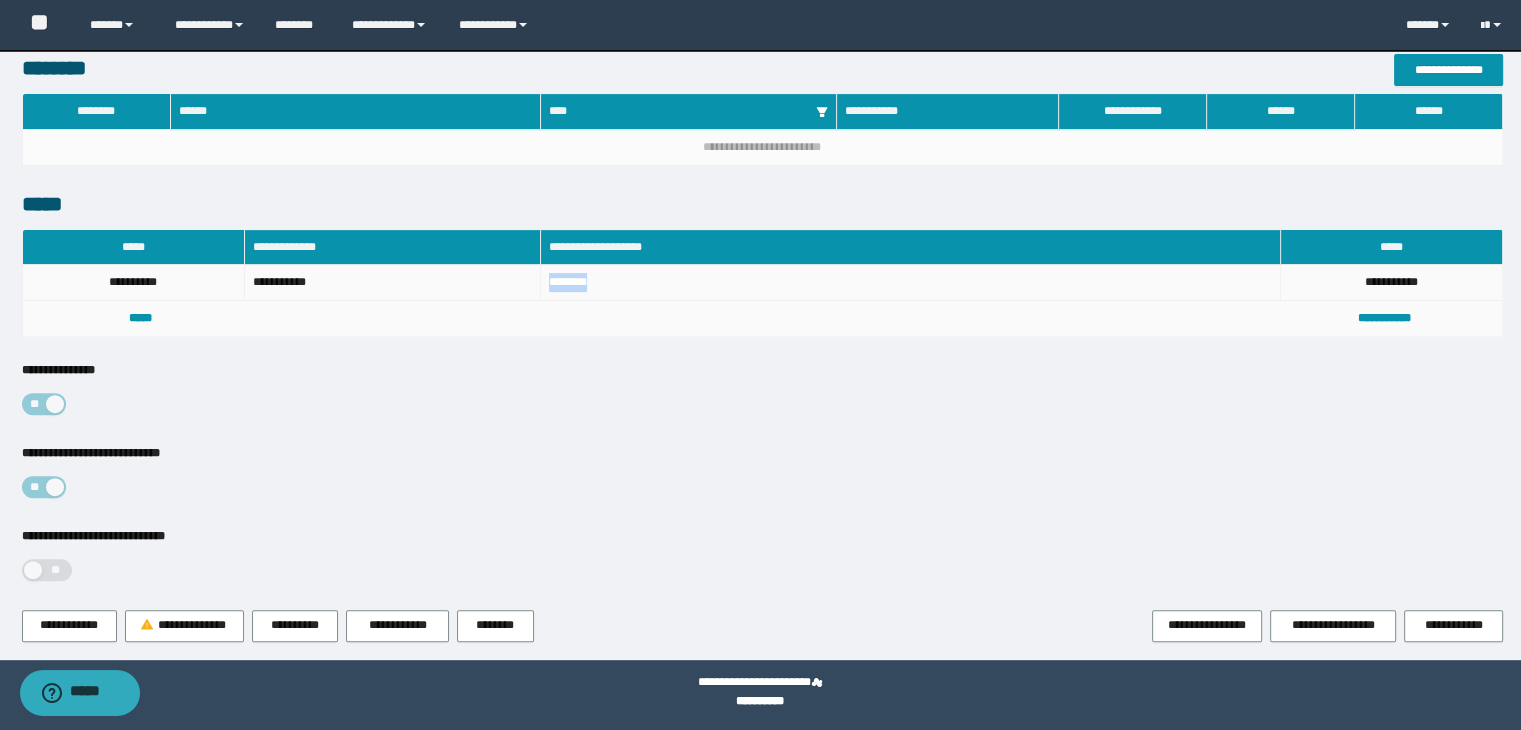 drag, startPoint x: 602, startPoint y: 277, endPoint x: 541, endPoint y: 275, distance: 61.03278 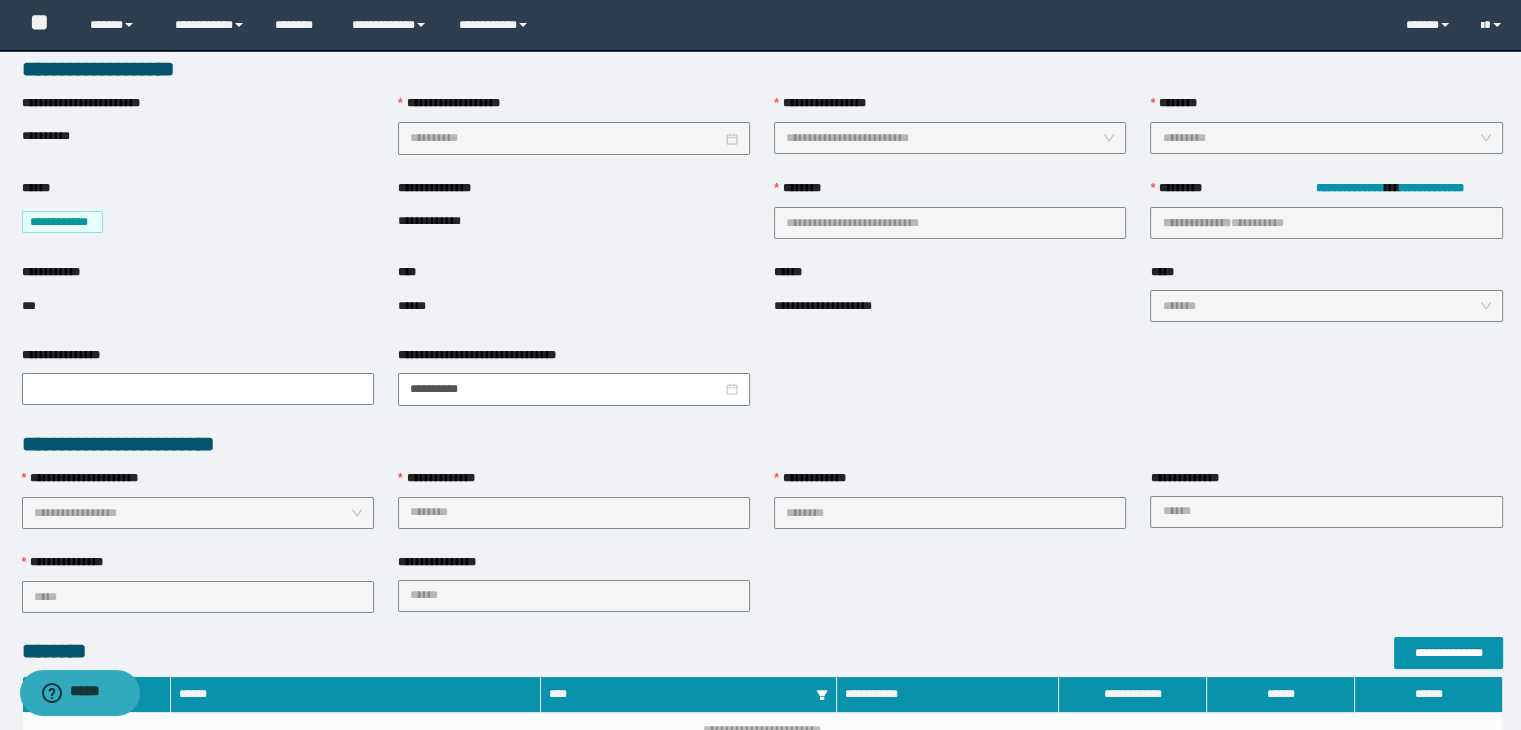 scroll, scrollTop: 0, scrollLeft: 0, axis: both 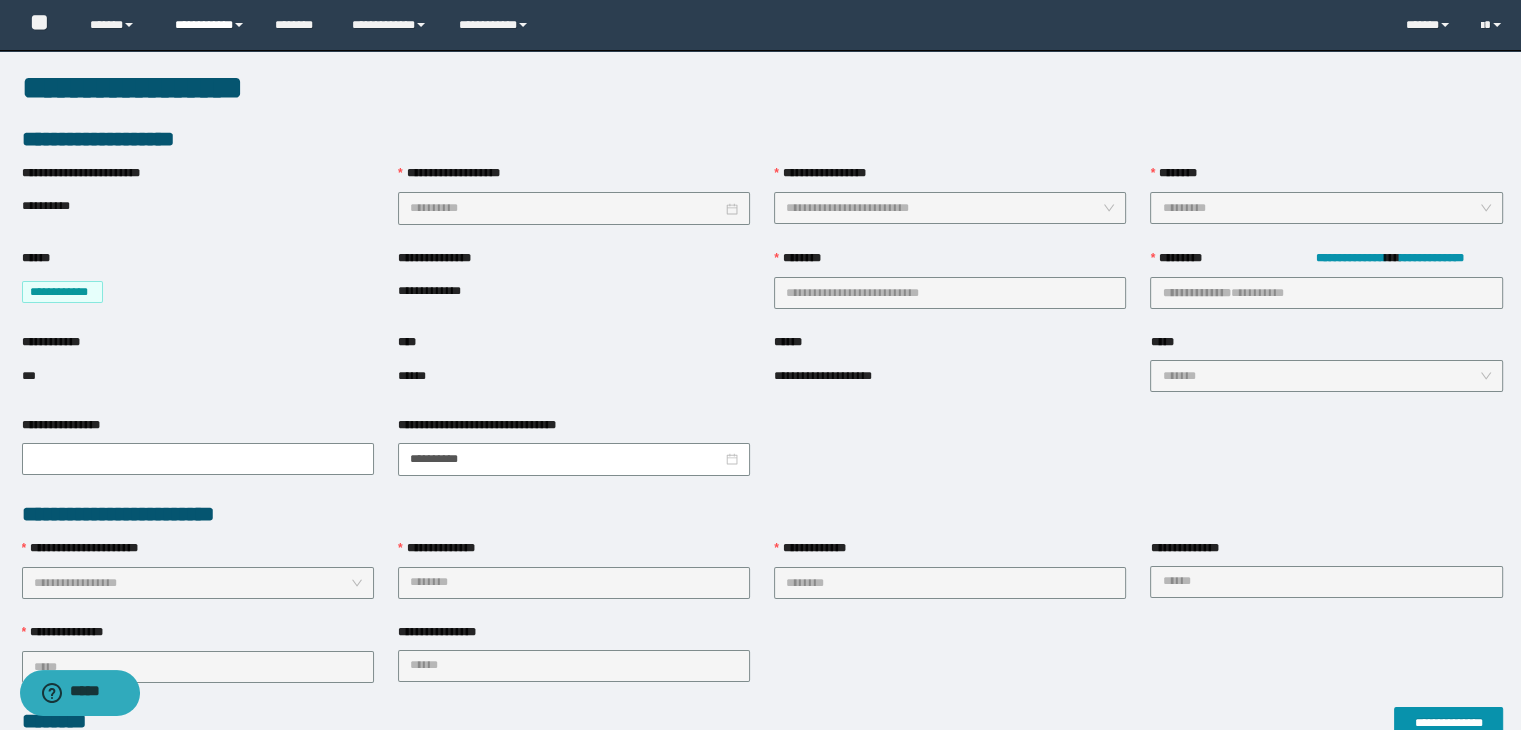 click on "**********" at bounding box center (210, 25) 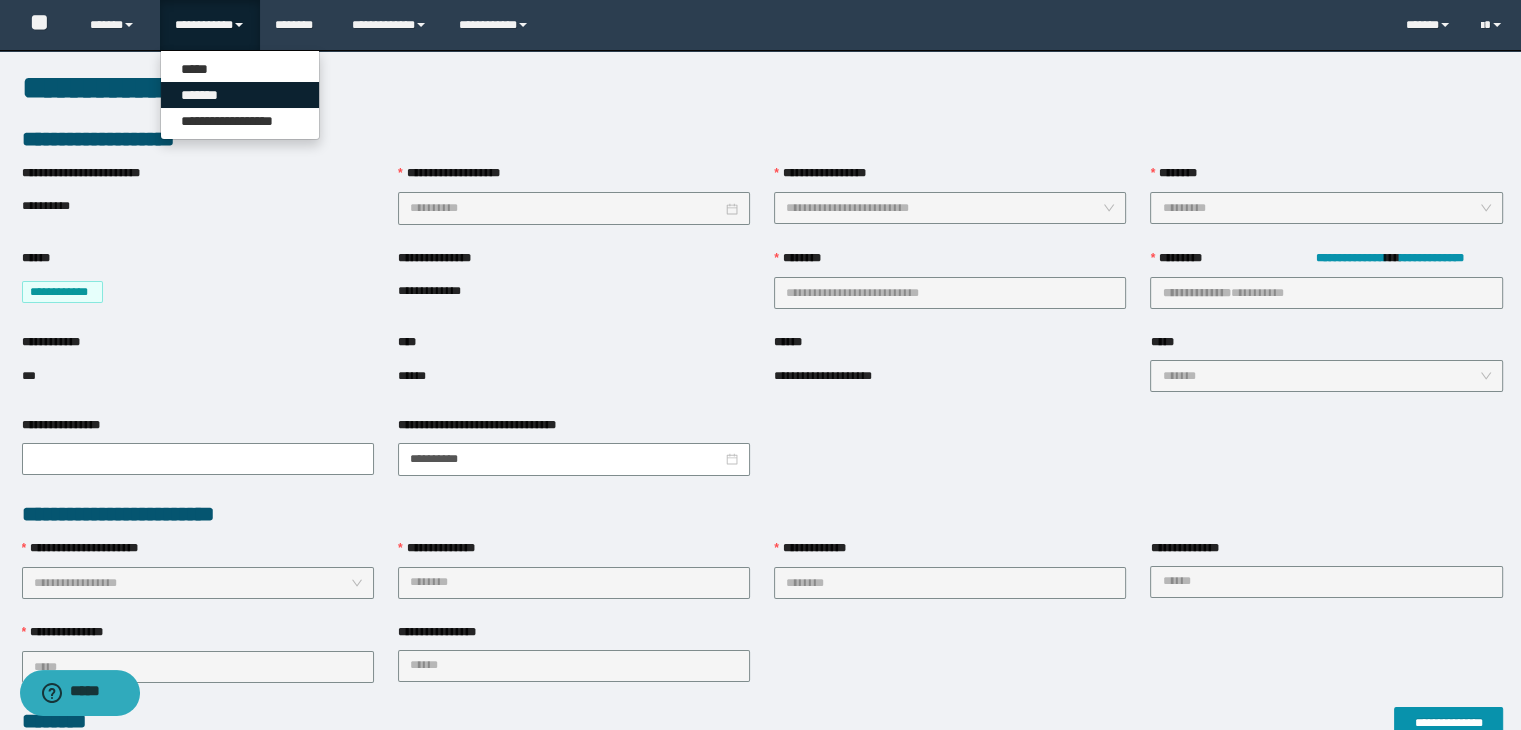 click on "*******" at bounding box center [240, 95] 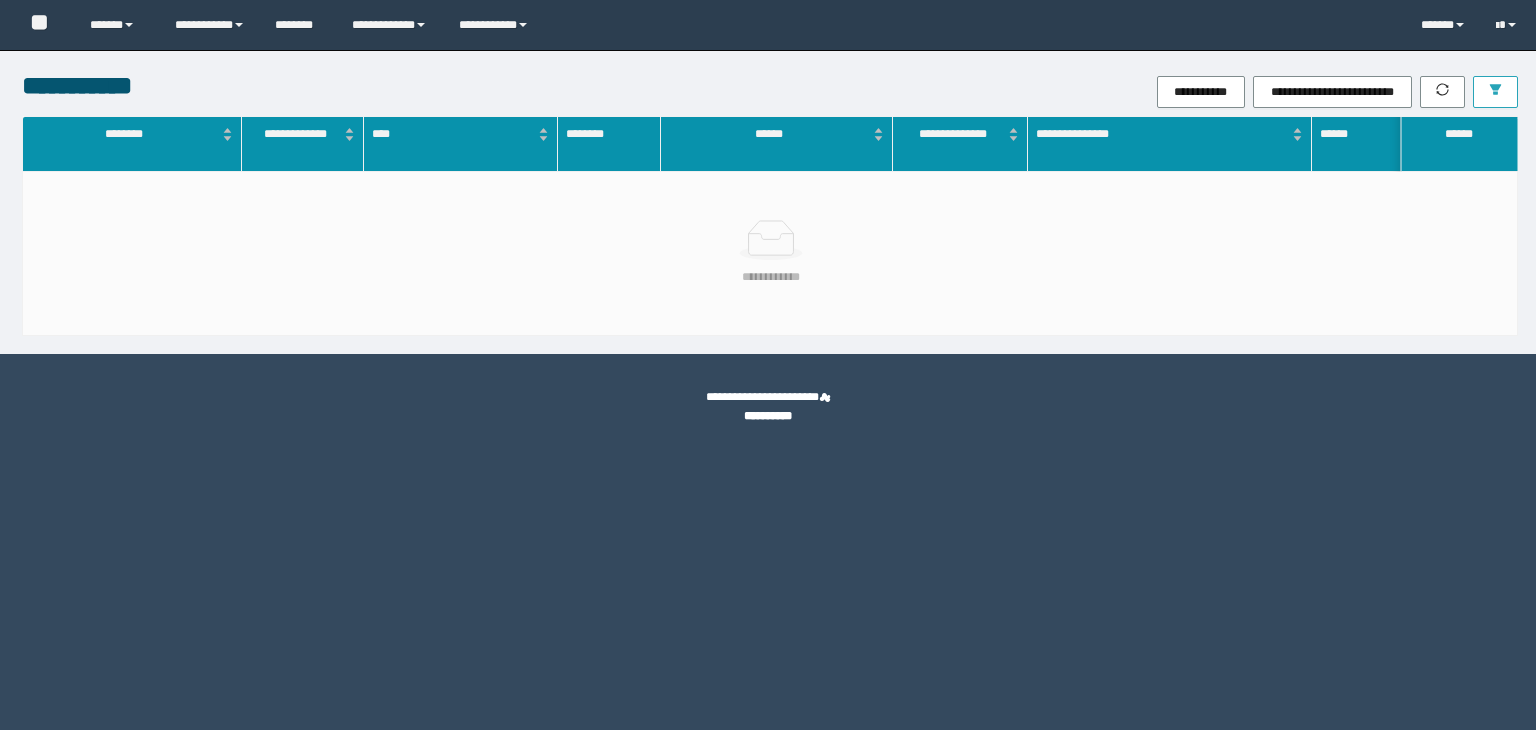 scroll, scrollTop: 0, scrollLeft: 0, axis: both 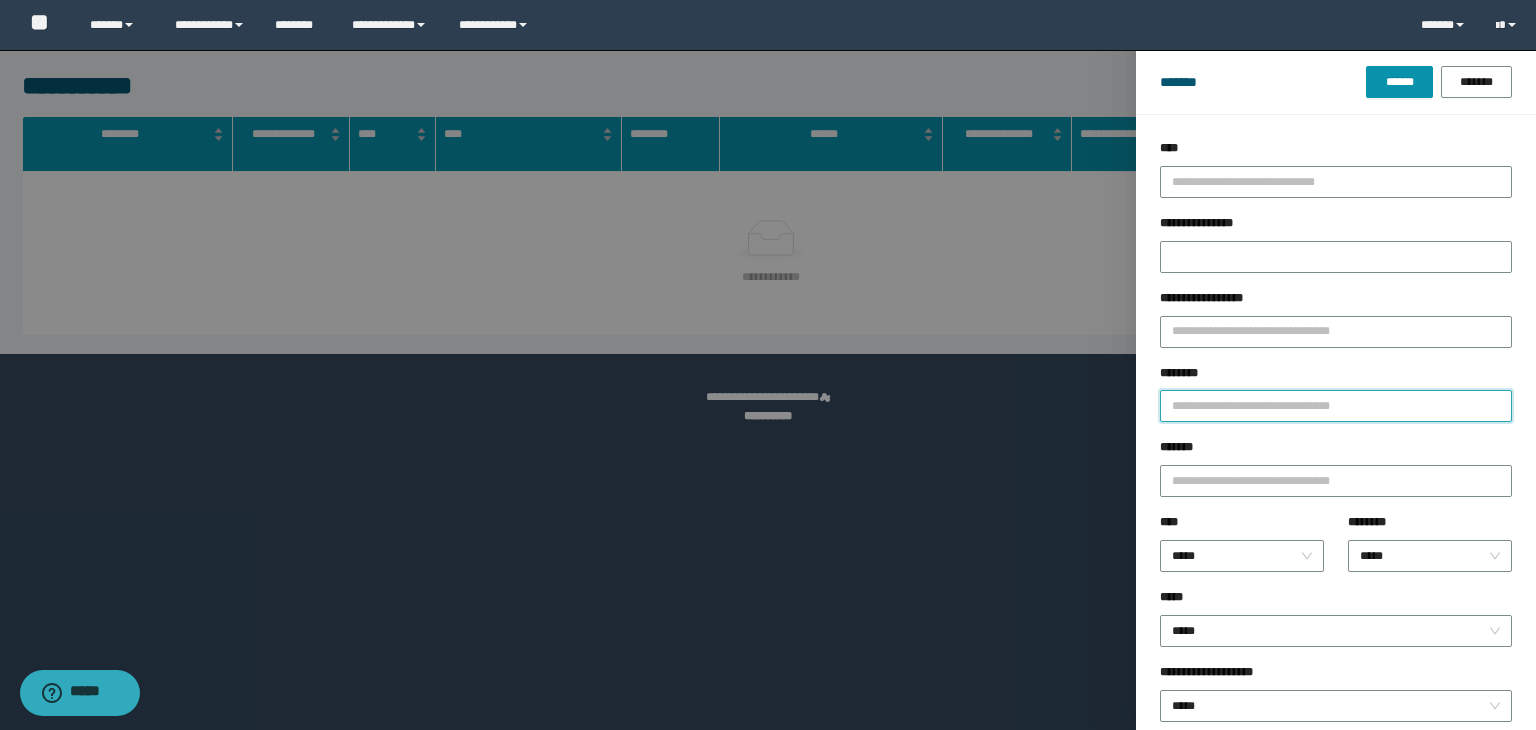 click on "********" at bounding box center [1336, 406] 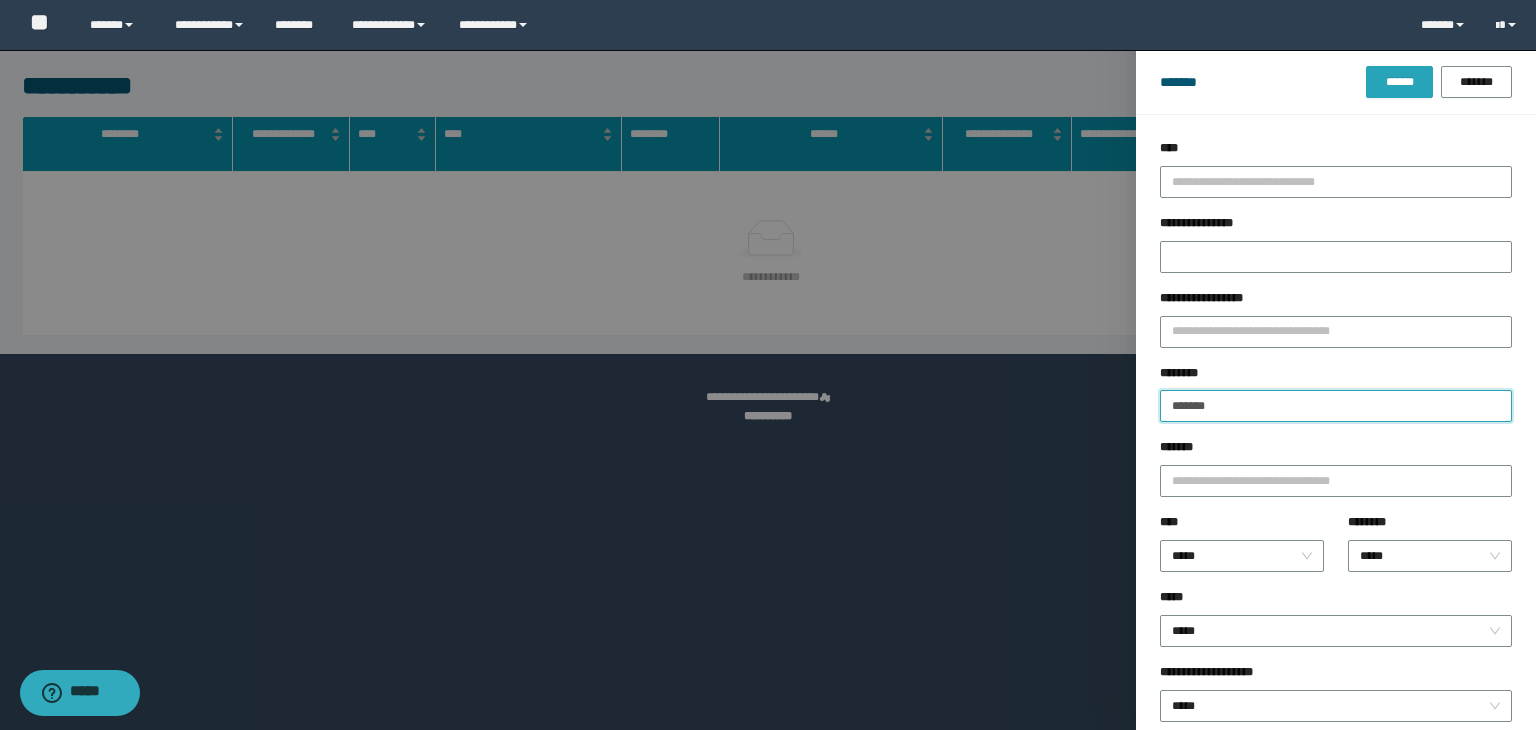 type on "*******" 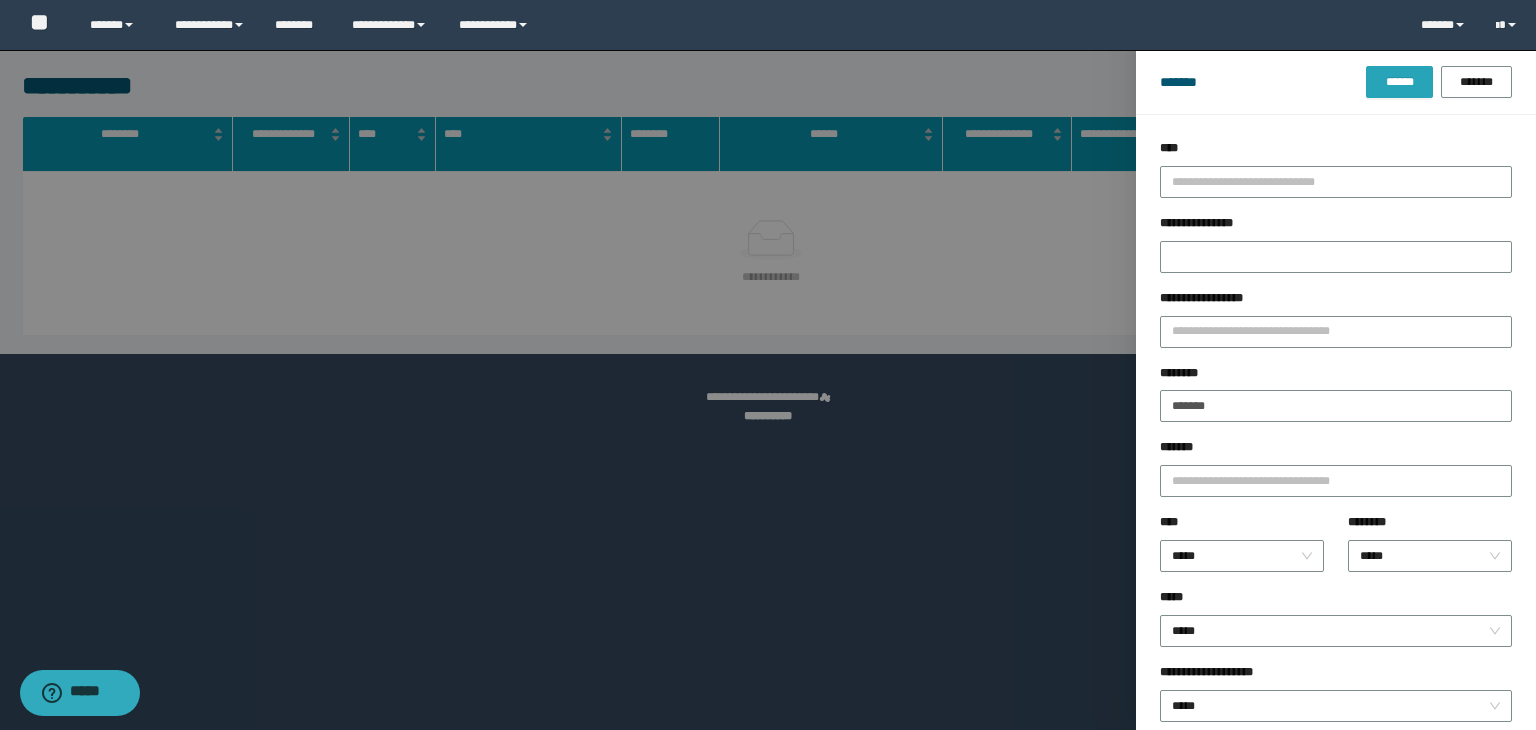 click on "******" at bounding box center [1399, 82] 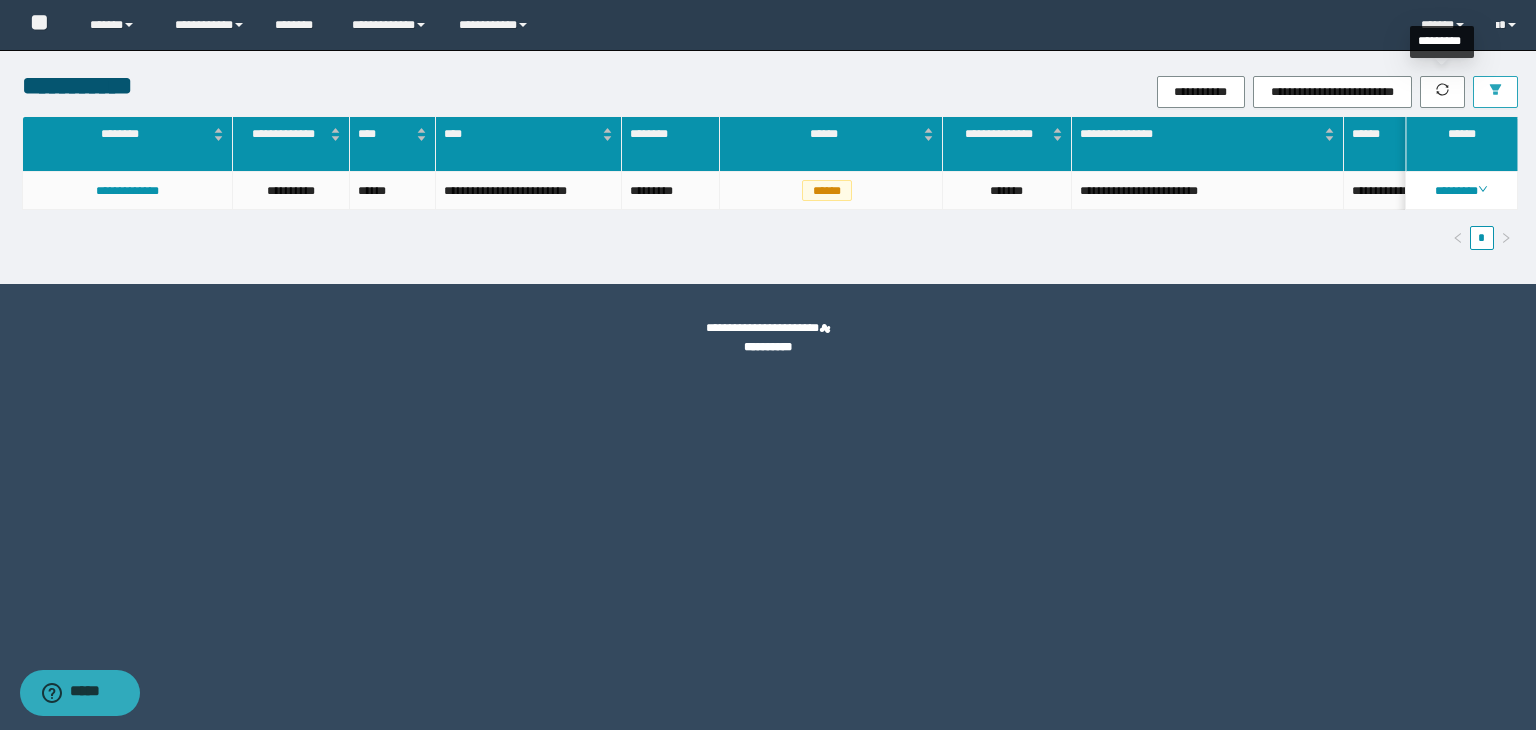 type 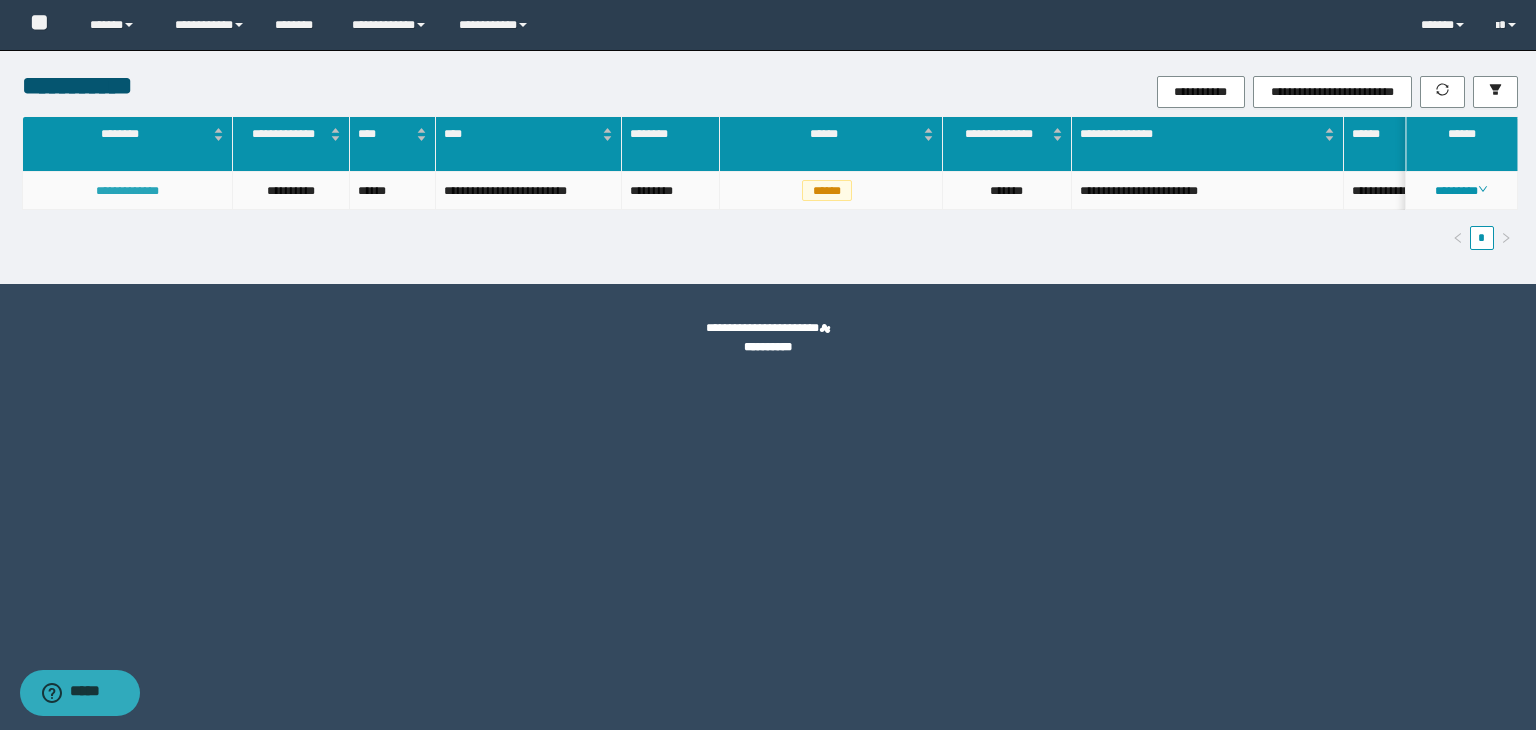click on "**********" at bounding box center (127, 191) 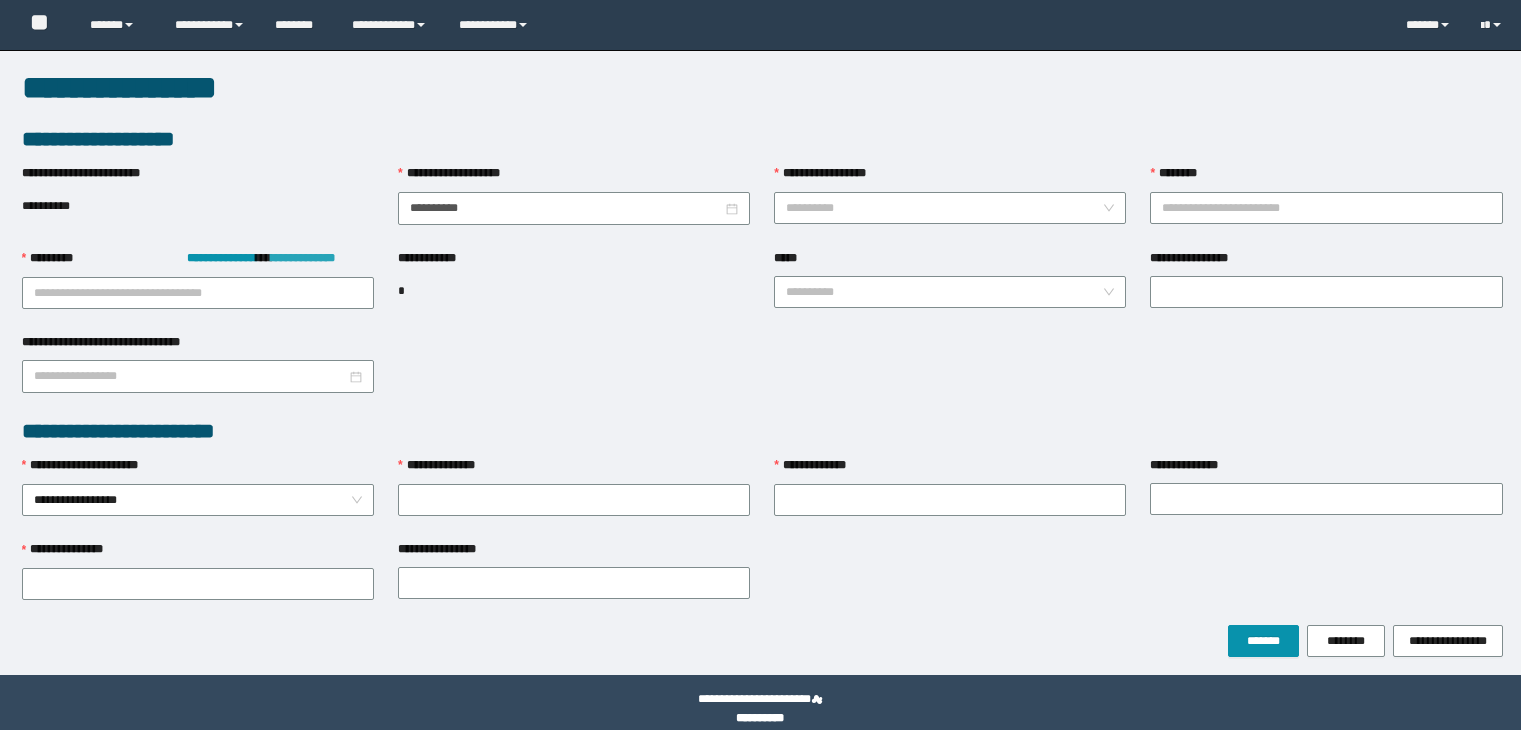 scroll, scrollTop: 0, scrollLeft: 0, axis: both 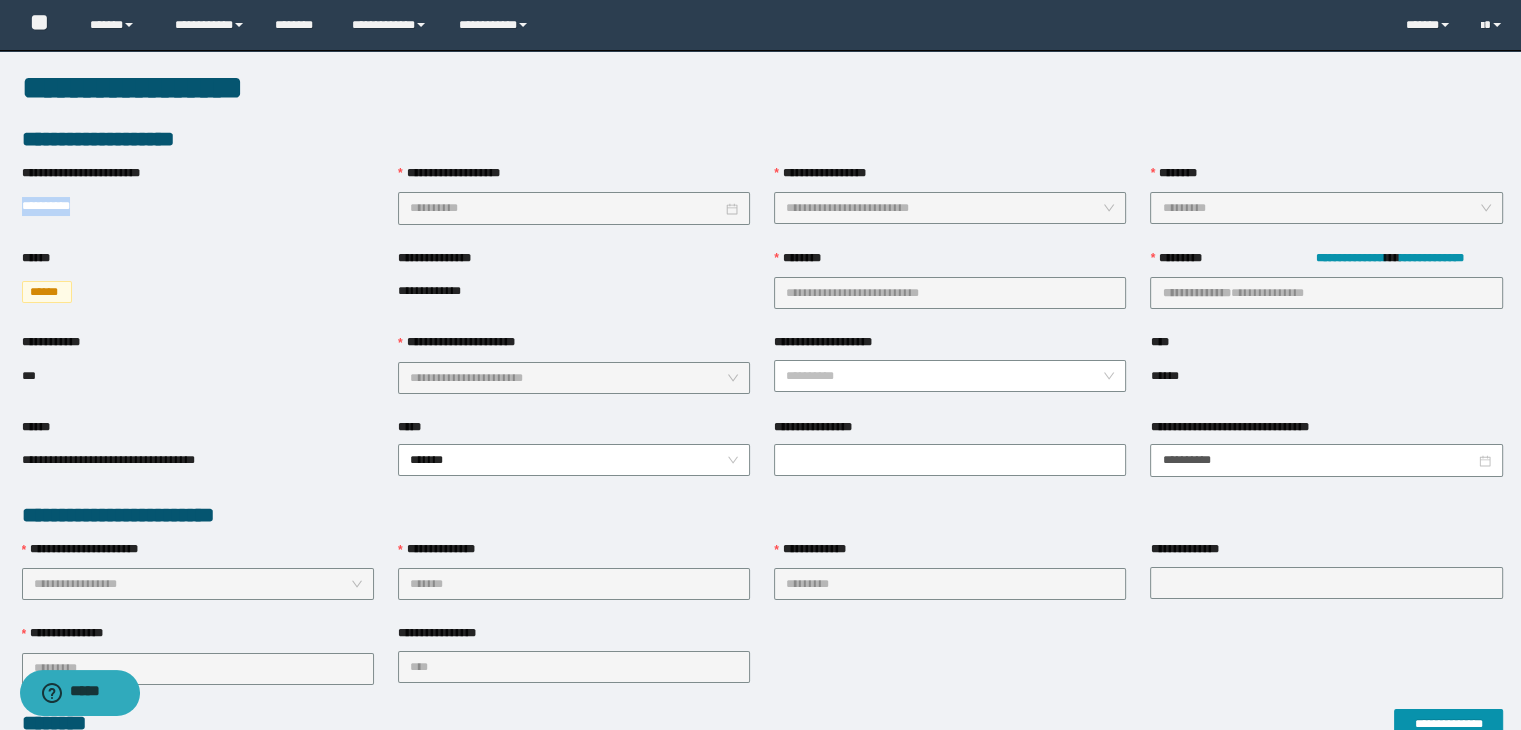 click on "**********" at bounding box center [760, 682] 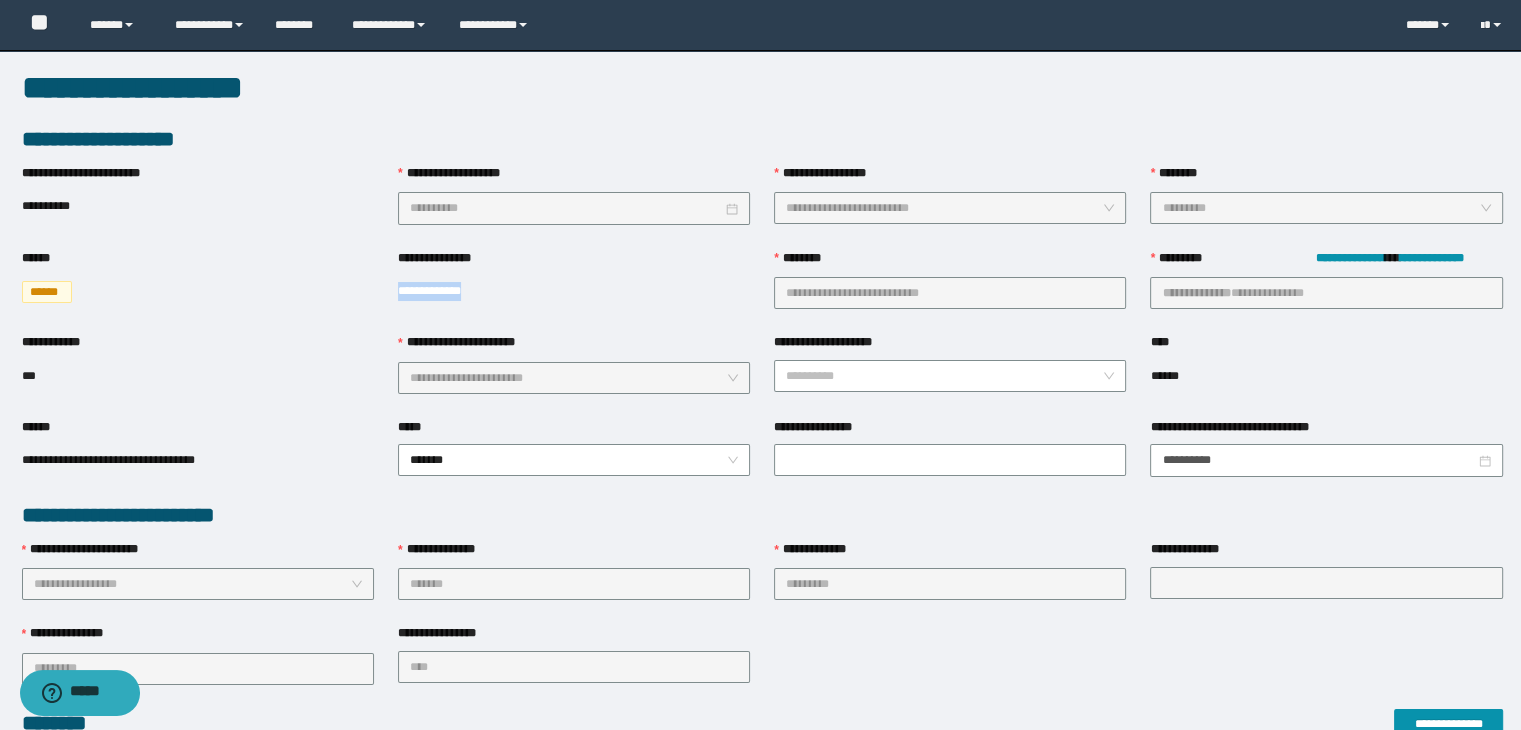 drag, startPoint x: 486, startPoint y: 285, endPoint x: 392, endPoint y: 292, distance: 94.26028 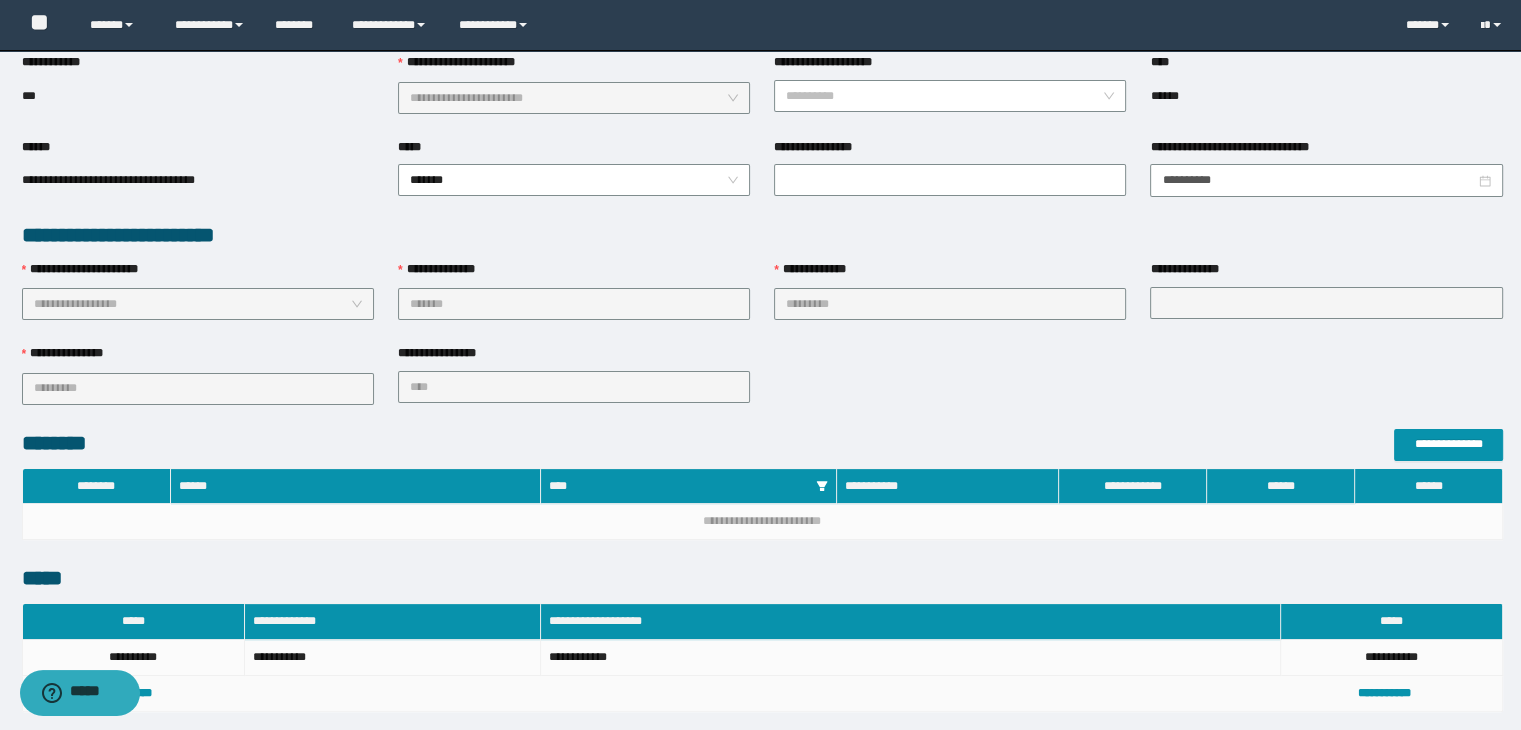 scroll, scrollTop: 500, scrollLeft: 0, axis: vertical 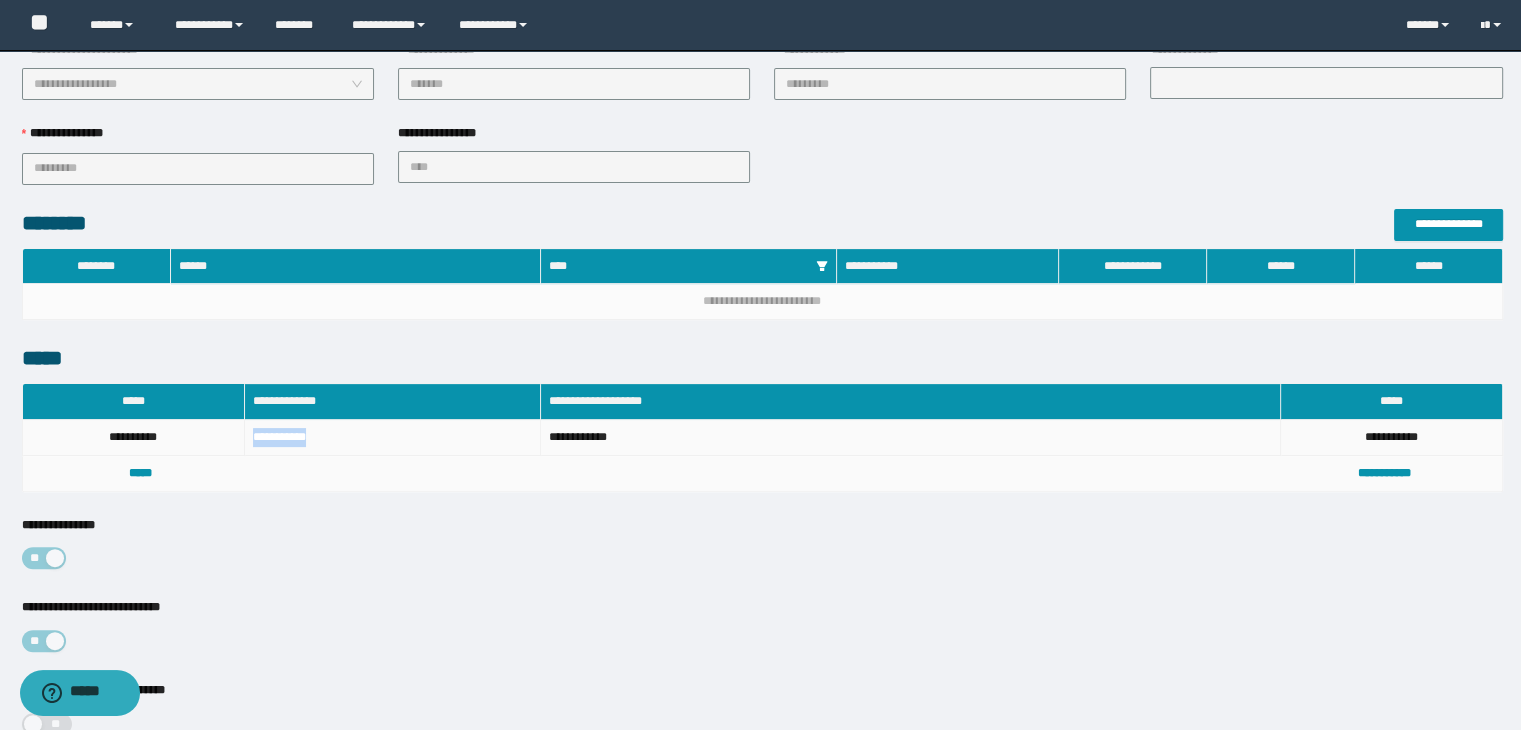 copy on "**********" 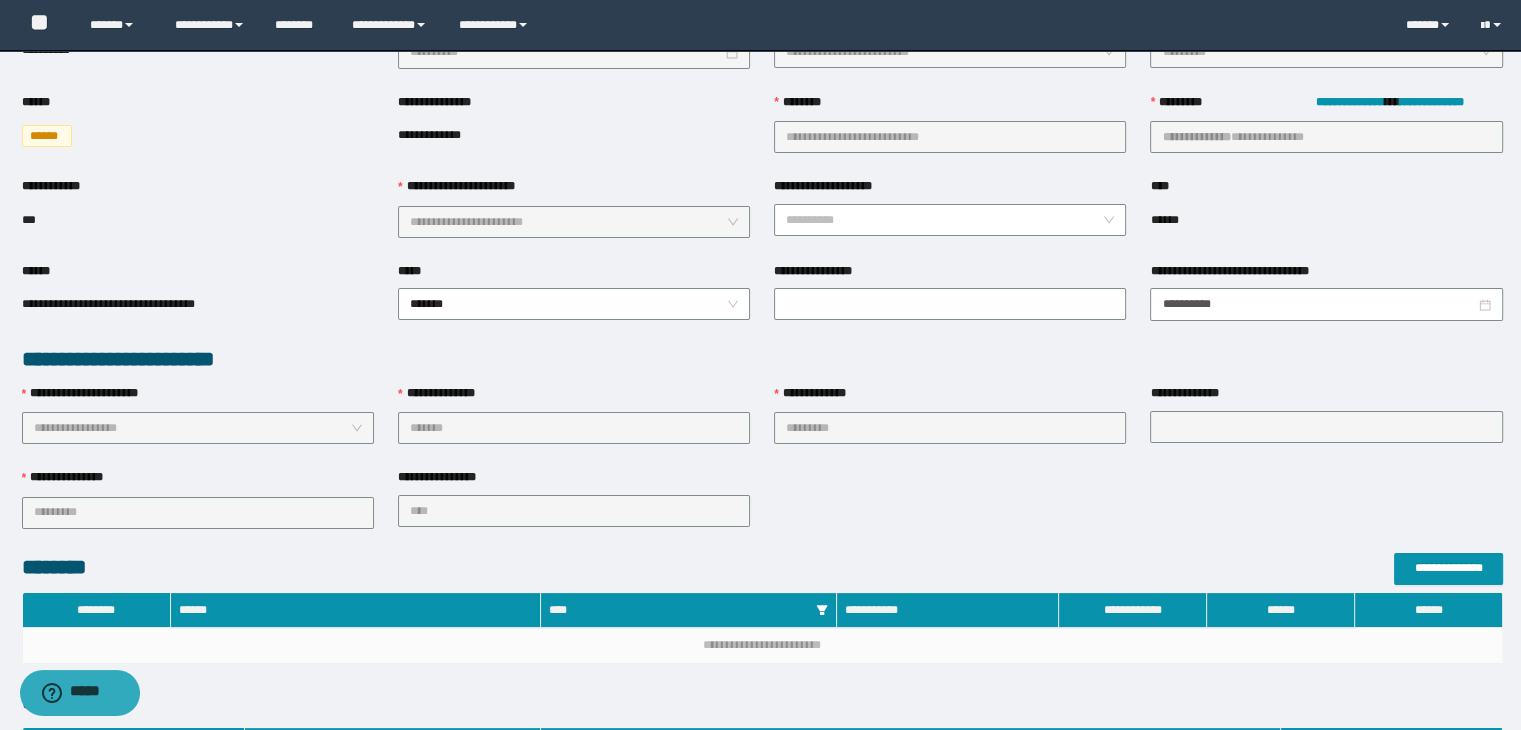 scroll, scrollTop: 0, scrollLeft: 0, axis: both 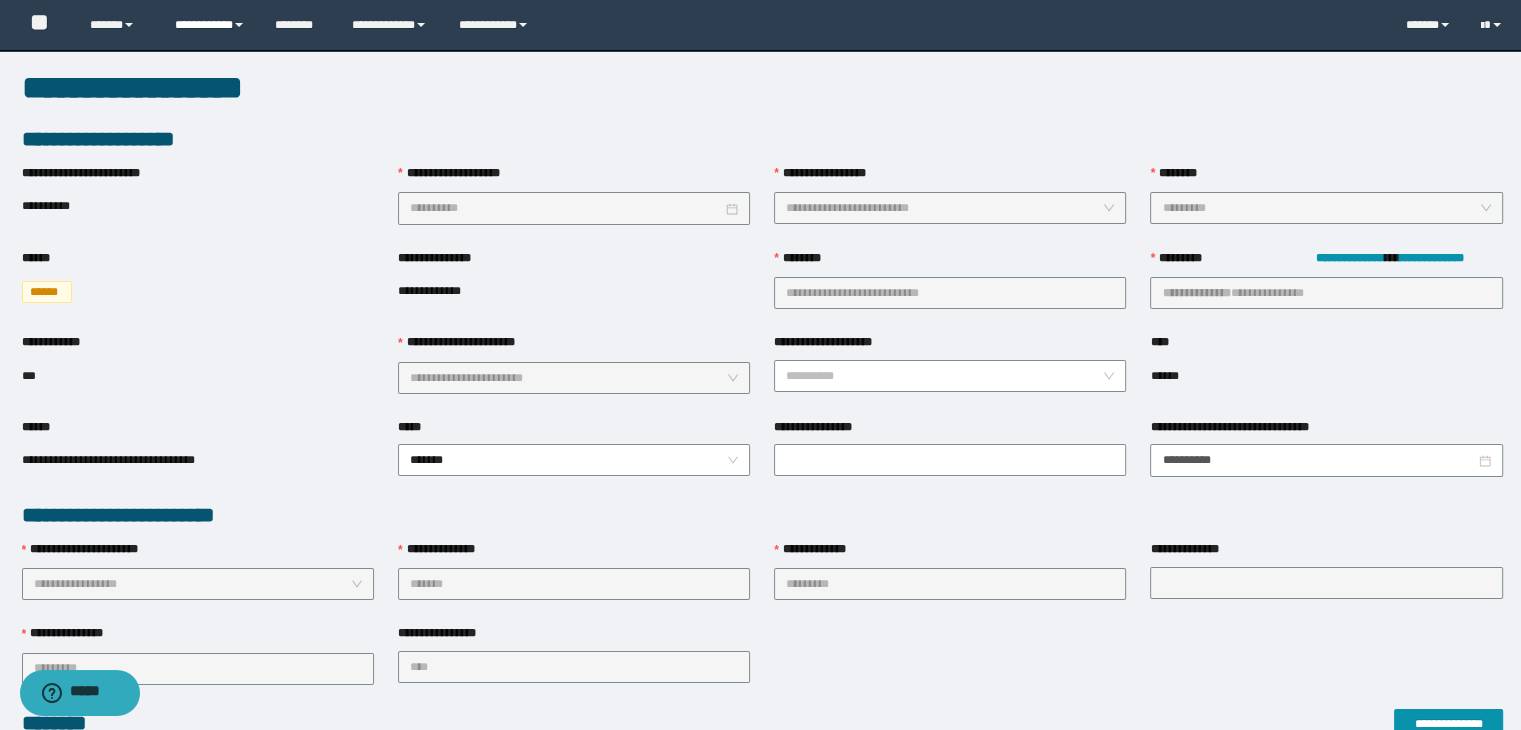 click on "**********" at bounding box center [210, 25] 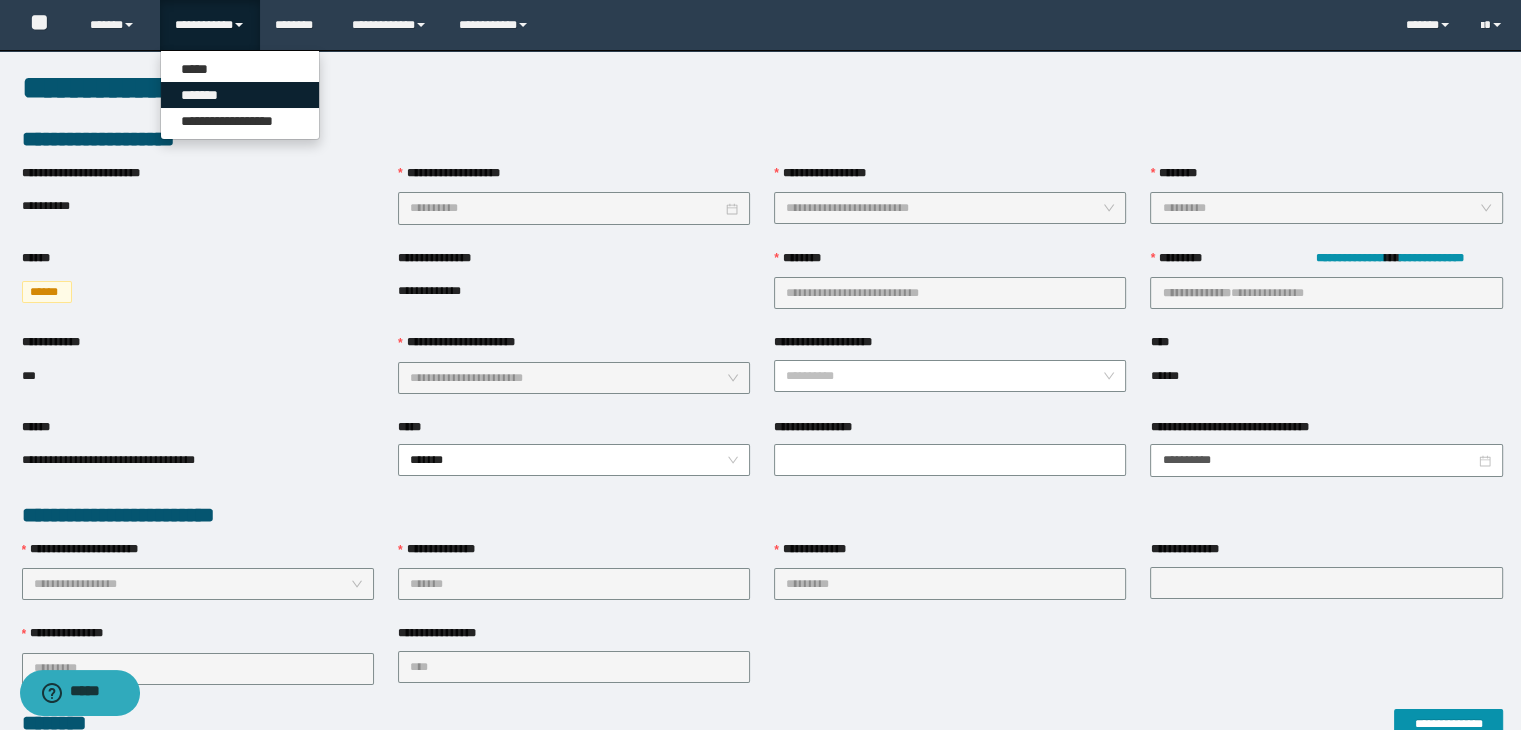 click on "*******" at bounding box center (240, 95) 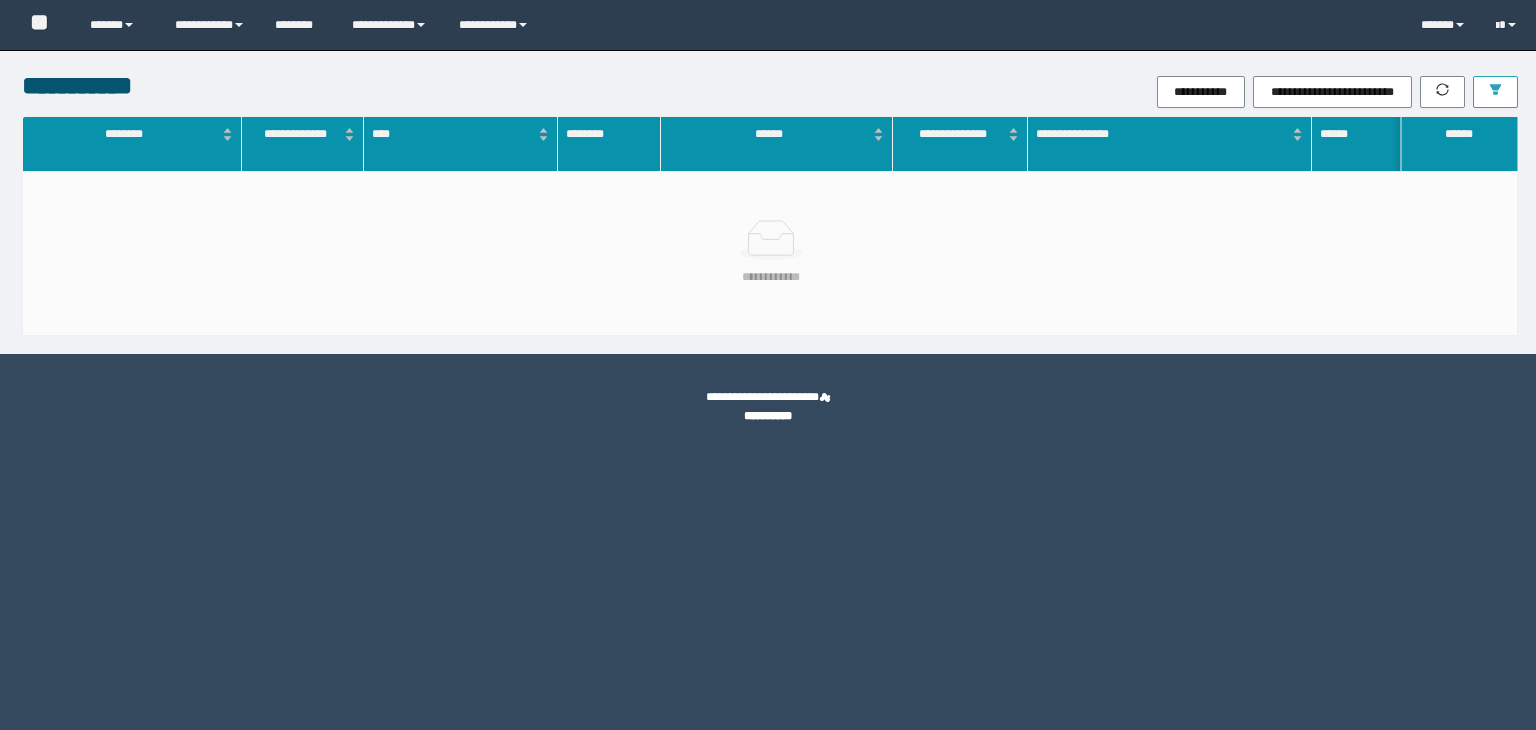 scroll, scrollTop: 0, scrollLeft: 0, axis: both 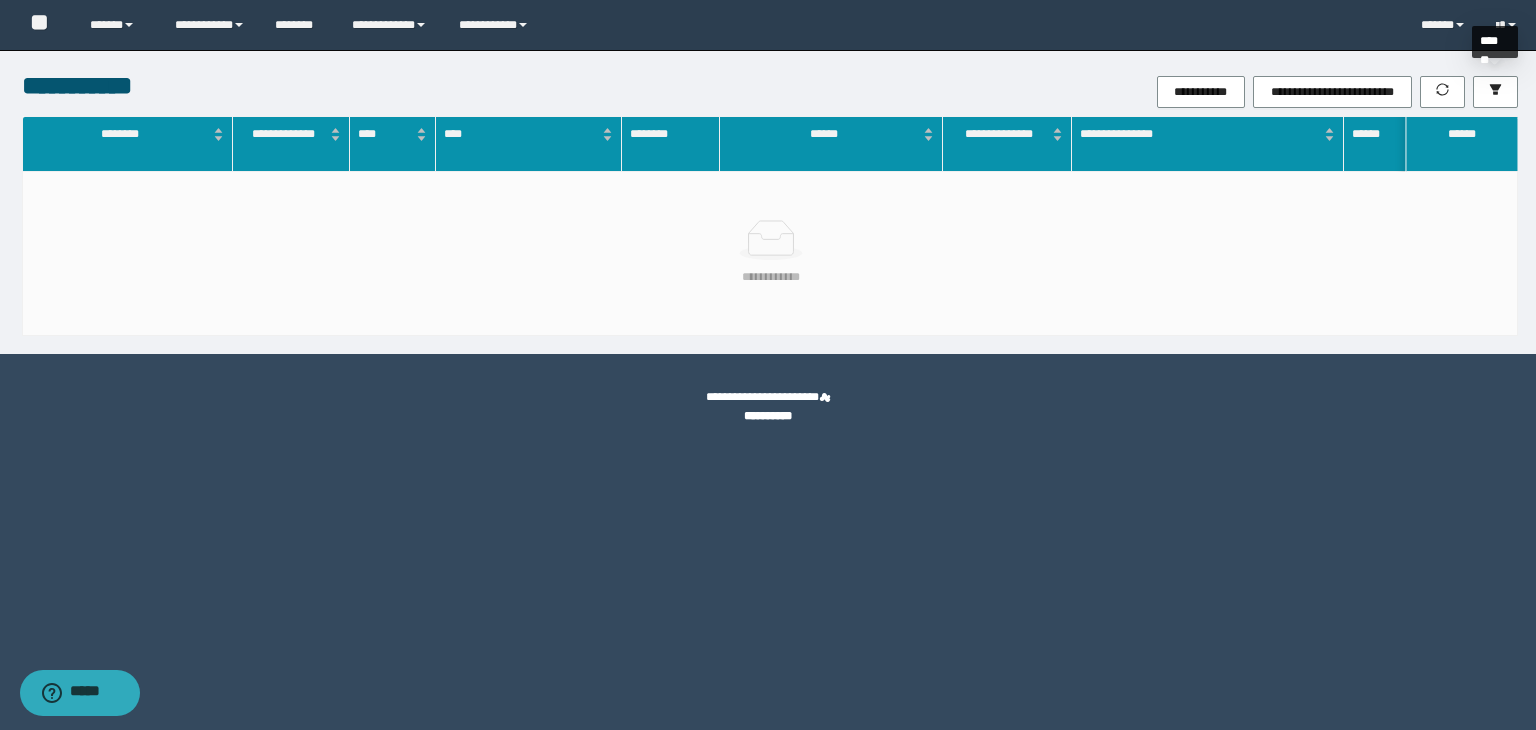 click on "*******" at bounding box center (1495, 49) 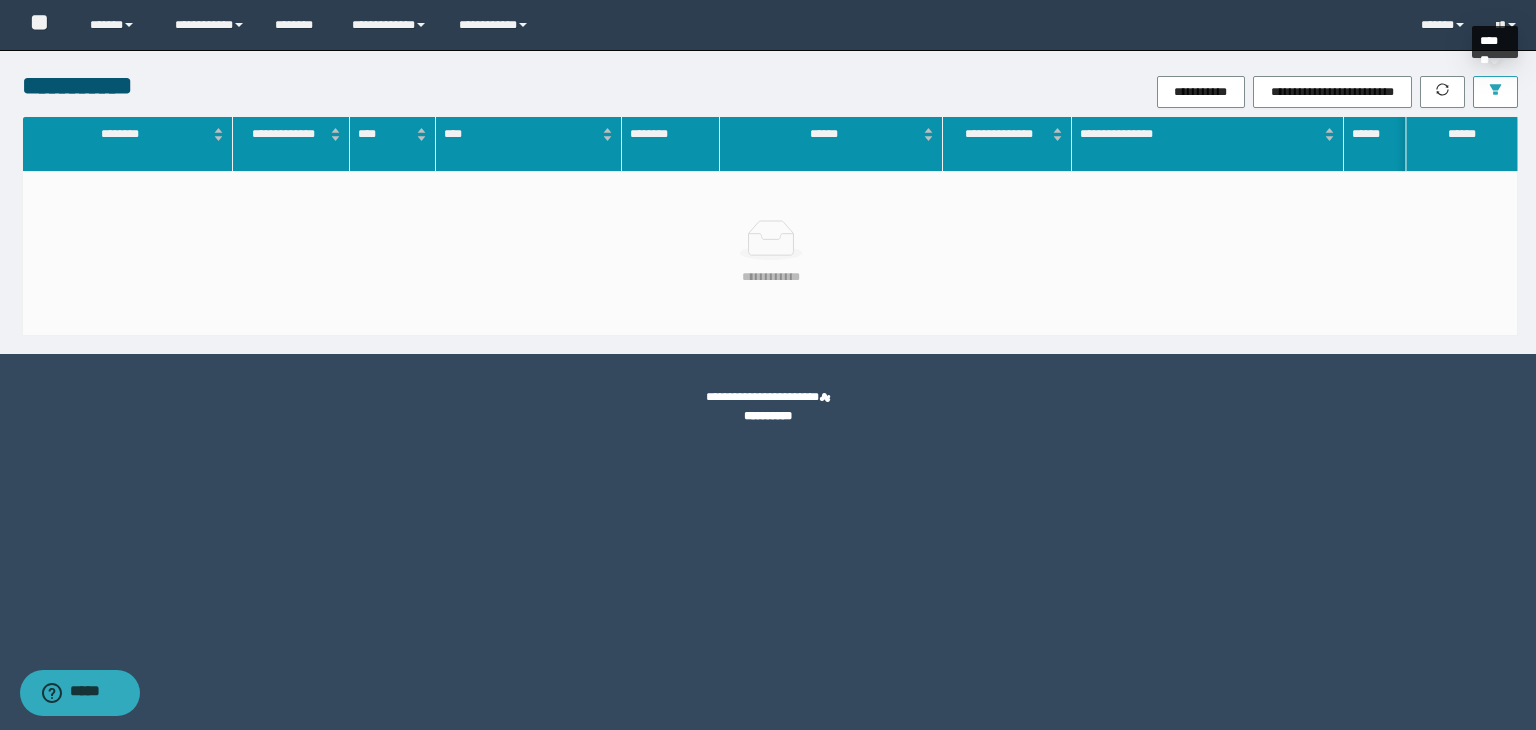 click 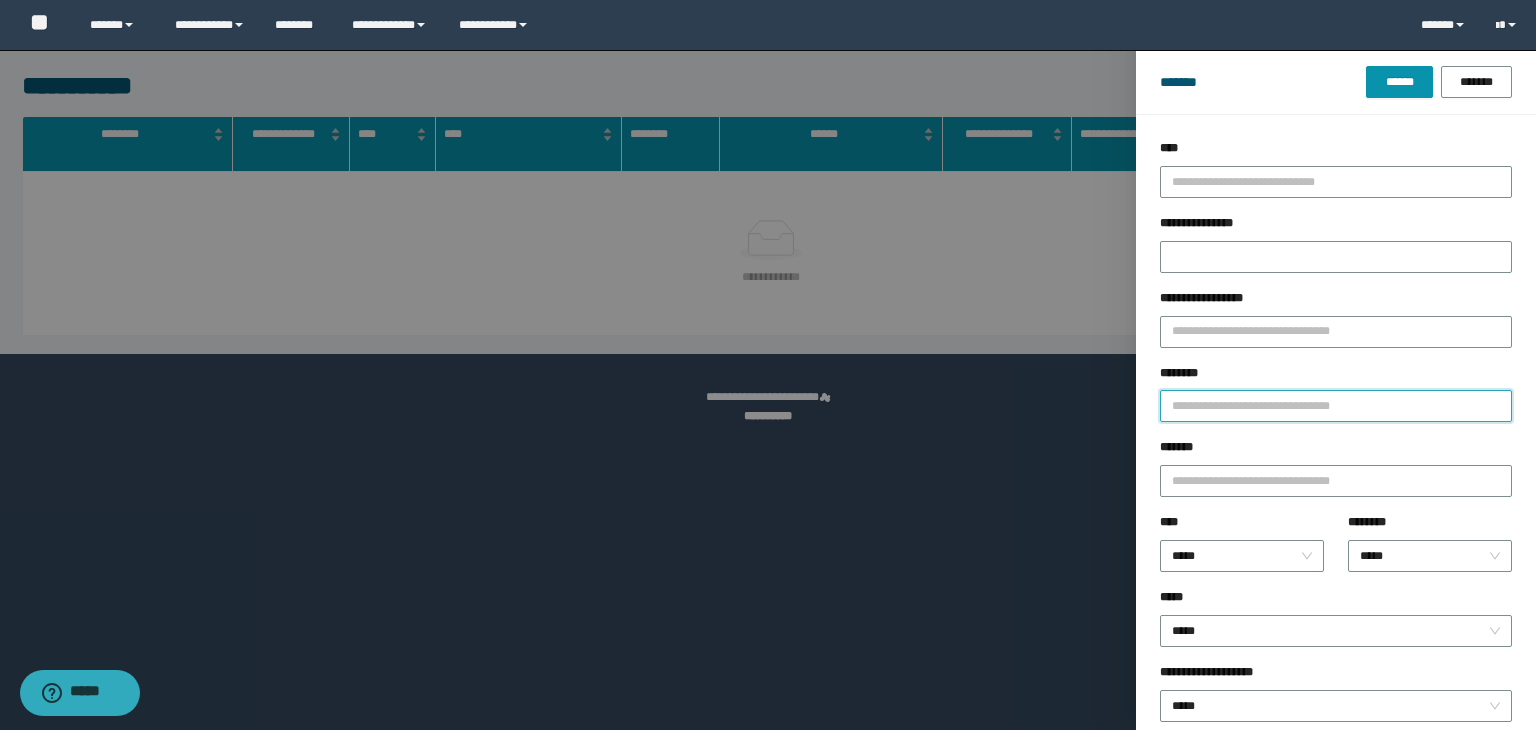 click on "********" at bounding box center [1336, 406] 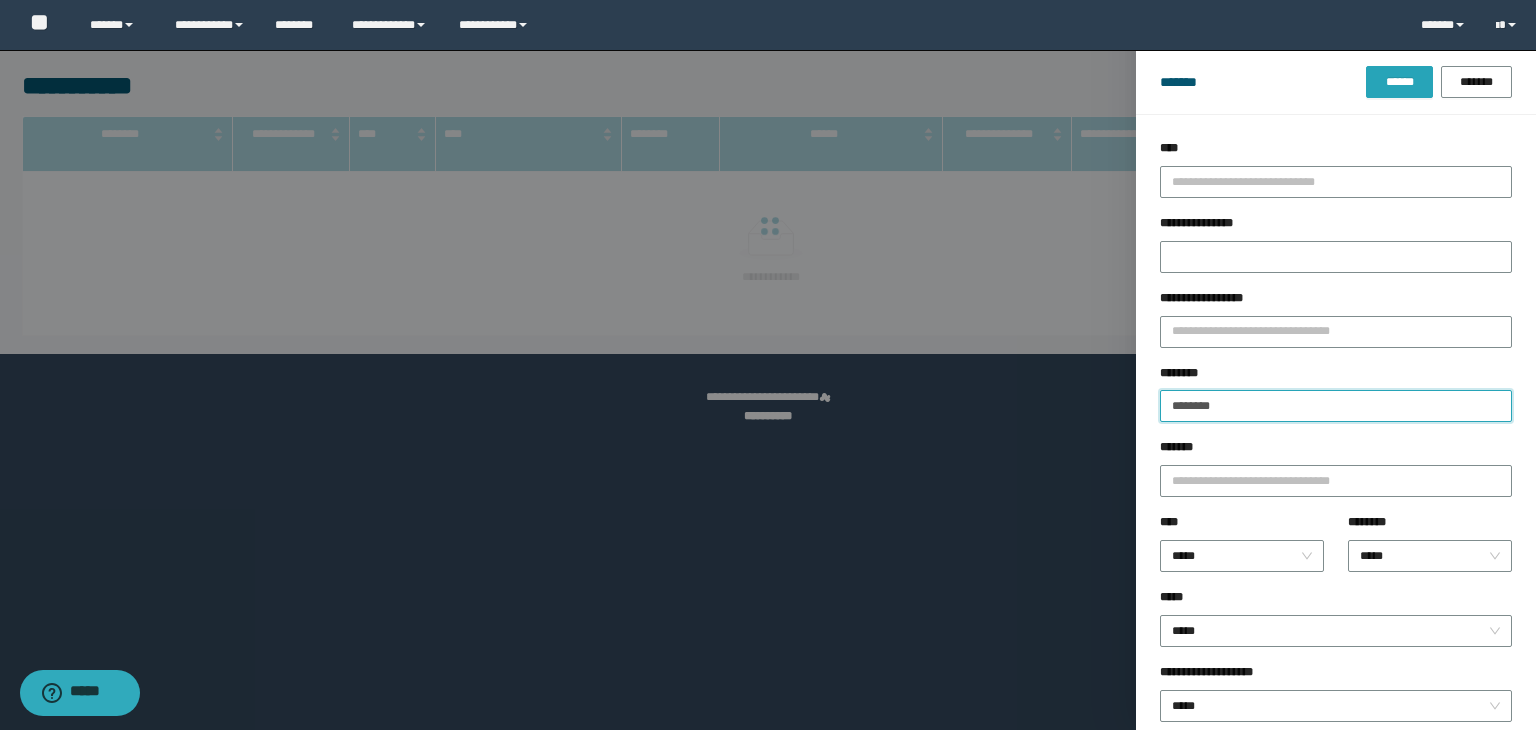 type on "********" 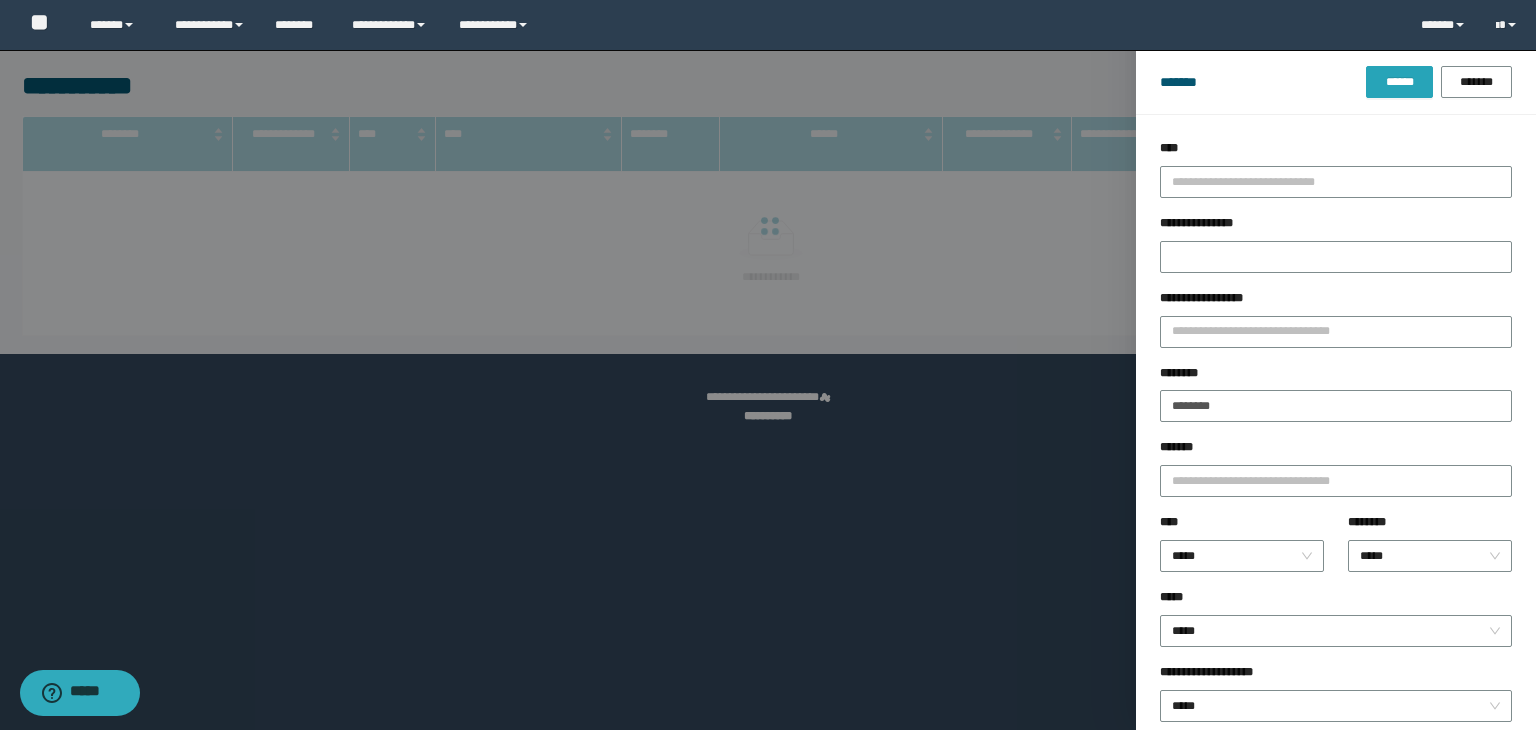 click on "******" at bounding box center (1399, 82) 